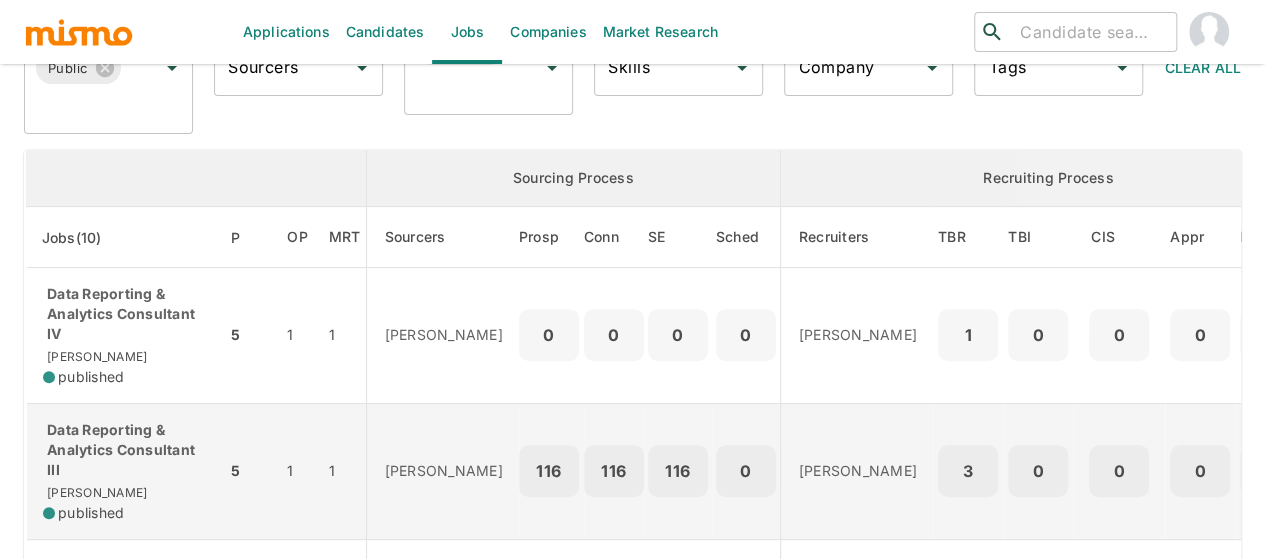 scroll, scrollTop: 400, scrollLeft: 0, axis: vertical 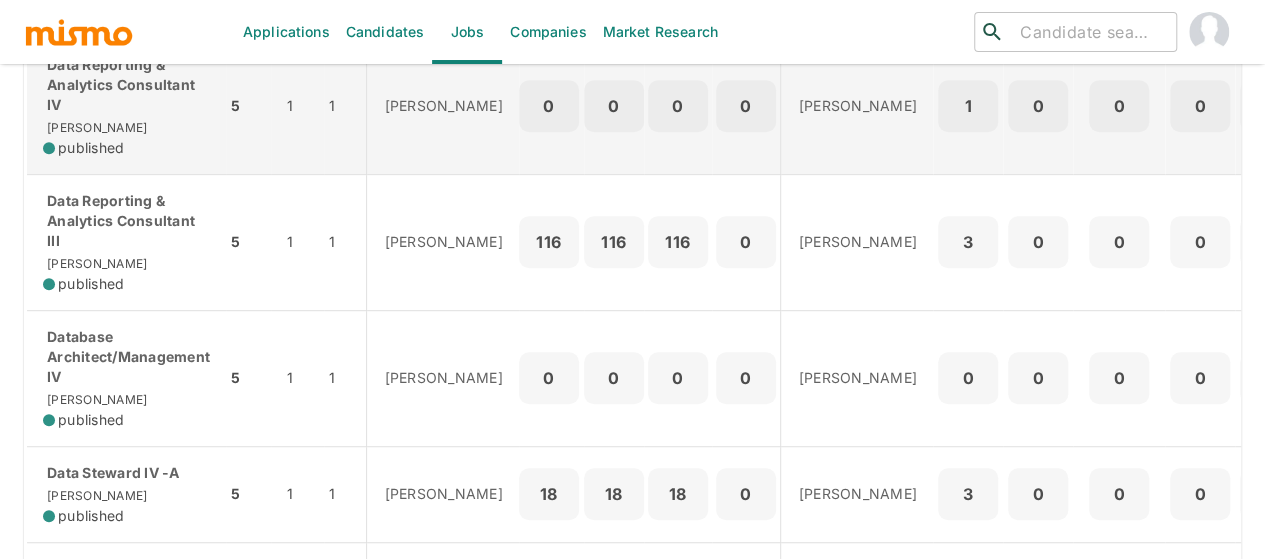 click on "Data Reporting & Analytics Consultant IV Kaiser published" at bounding box center [126, 106] 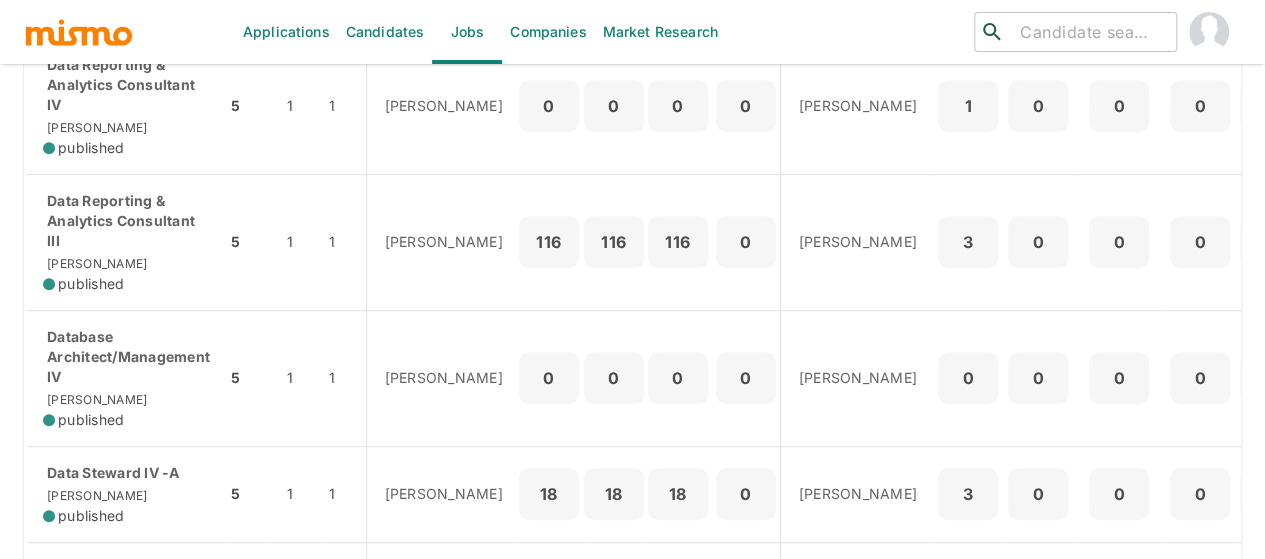 click on "Candidates" at bounding box center (385, 32) 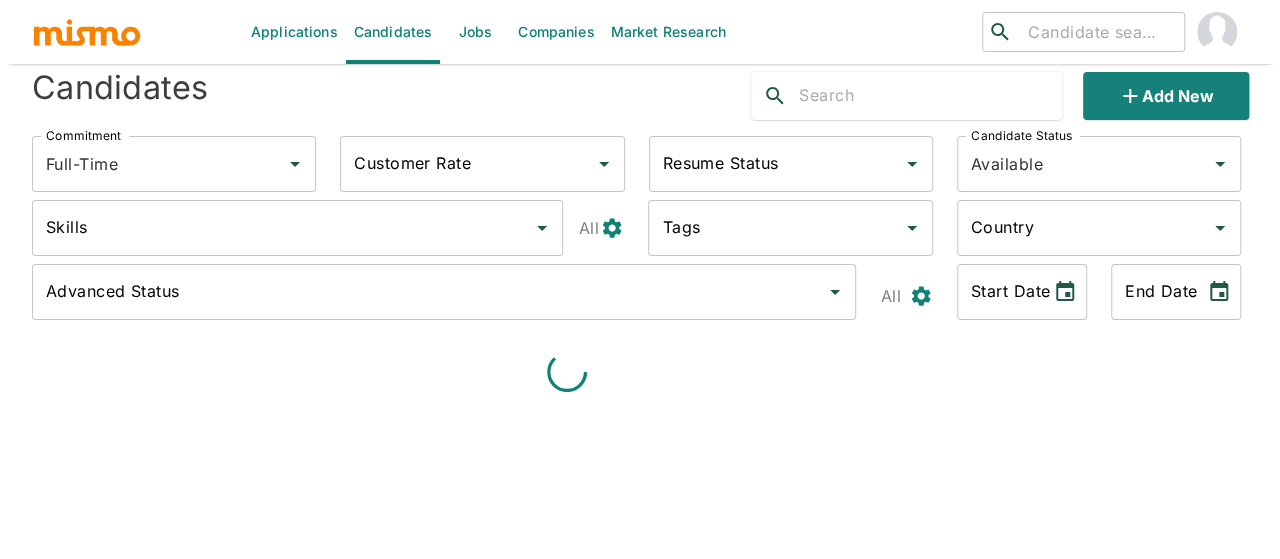 scroll, scrollTop: 48, scrollLeft: 0, axis: vertical 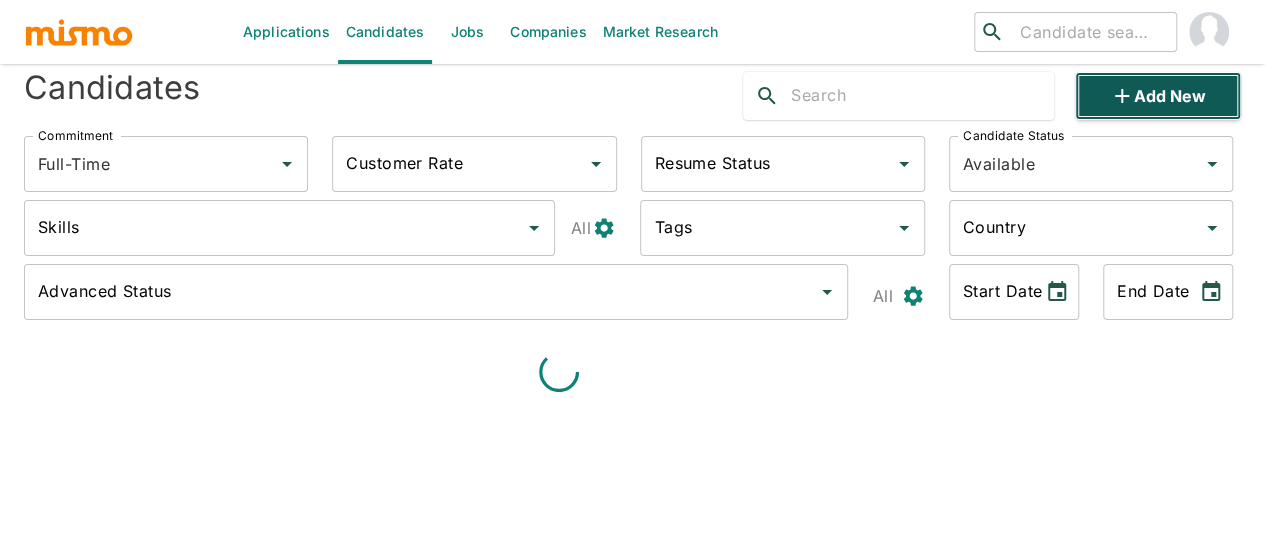 click on "Add new" at bounding box center [1158, 96] 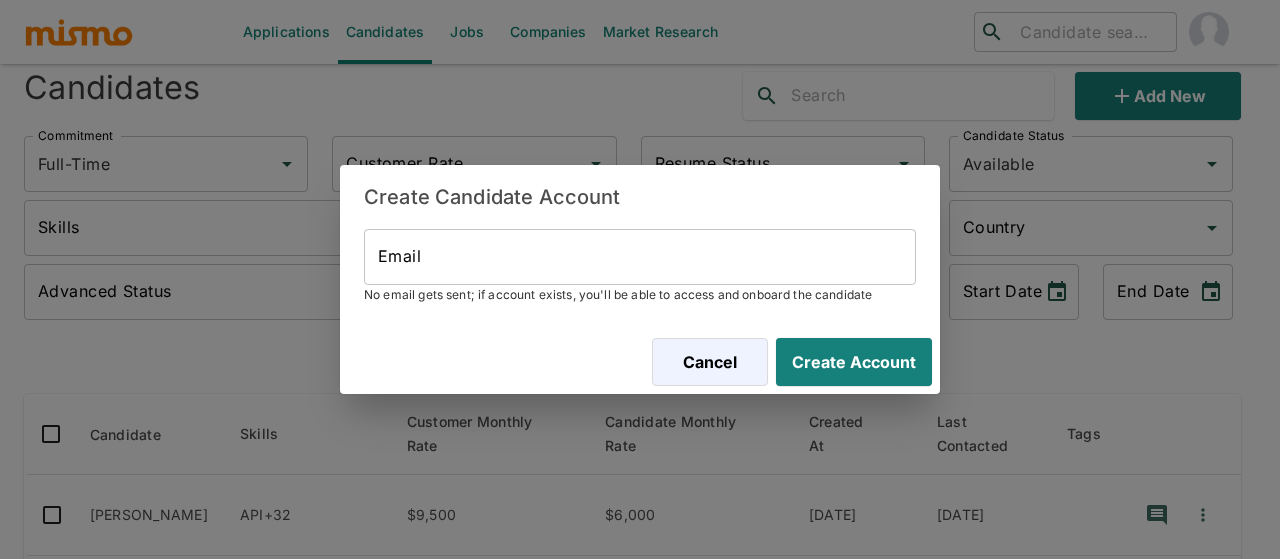 click on "Email" at bounding box center (640, 257) 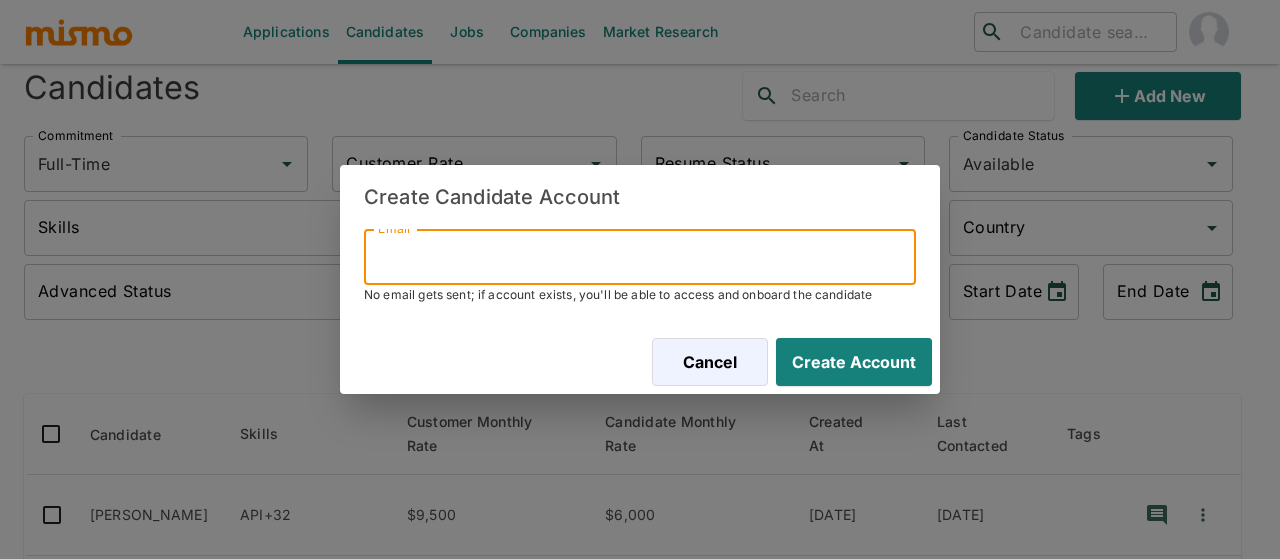 paste on "anthonyzunigaballestero@gmail.com" 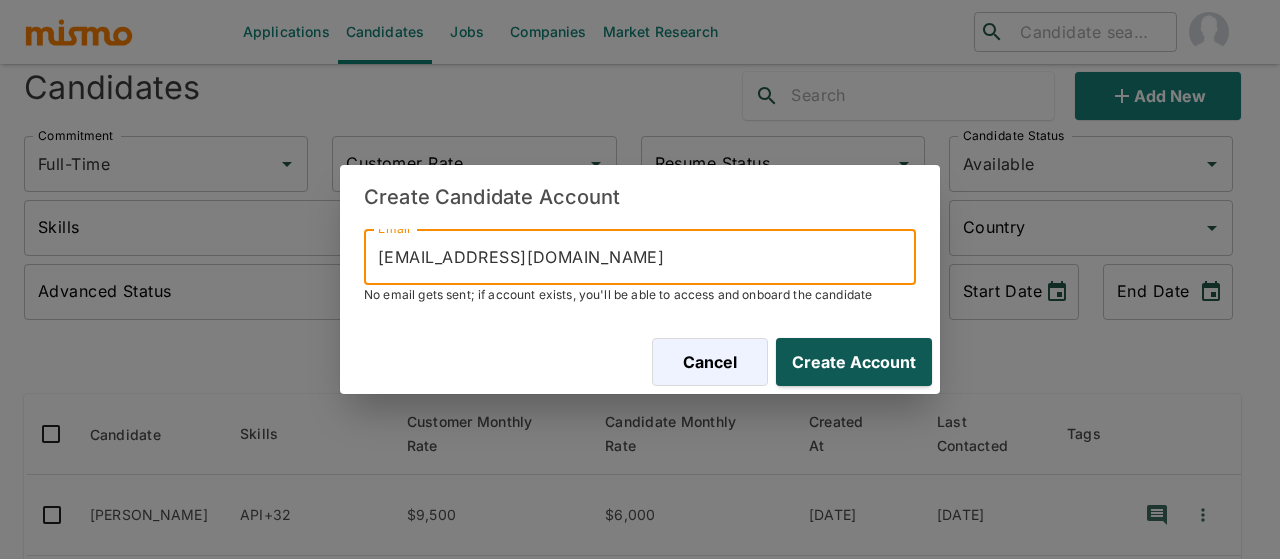 type on "anthonyzunigaballestero@gmail.com" 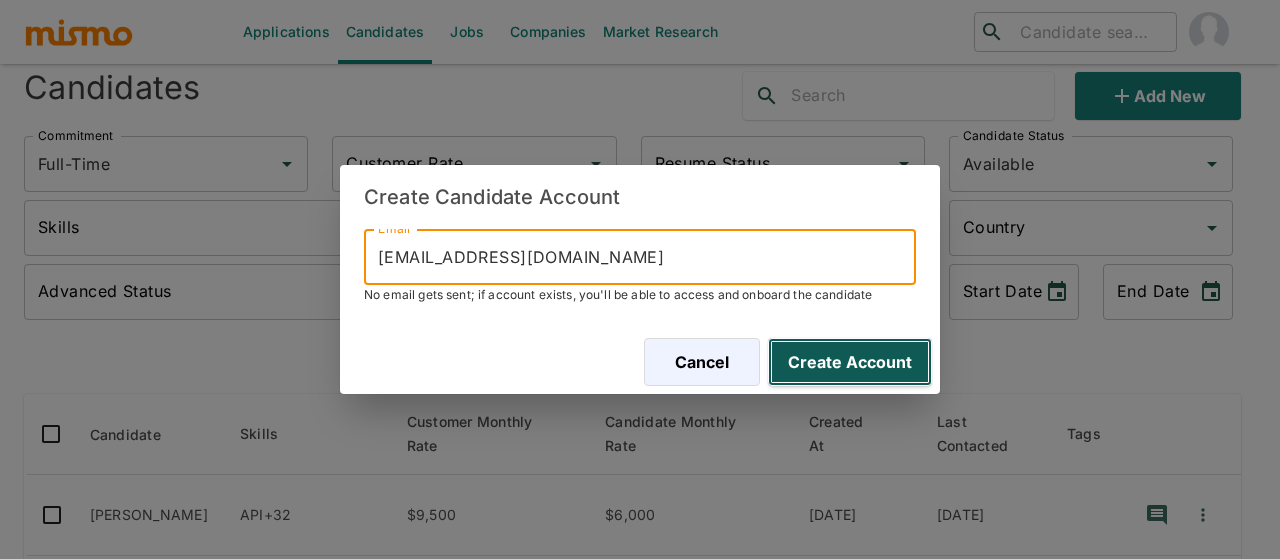 click on "Create Account" at bounding box center (850, 362) 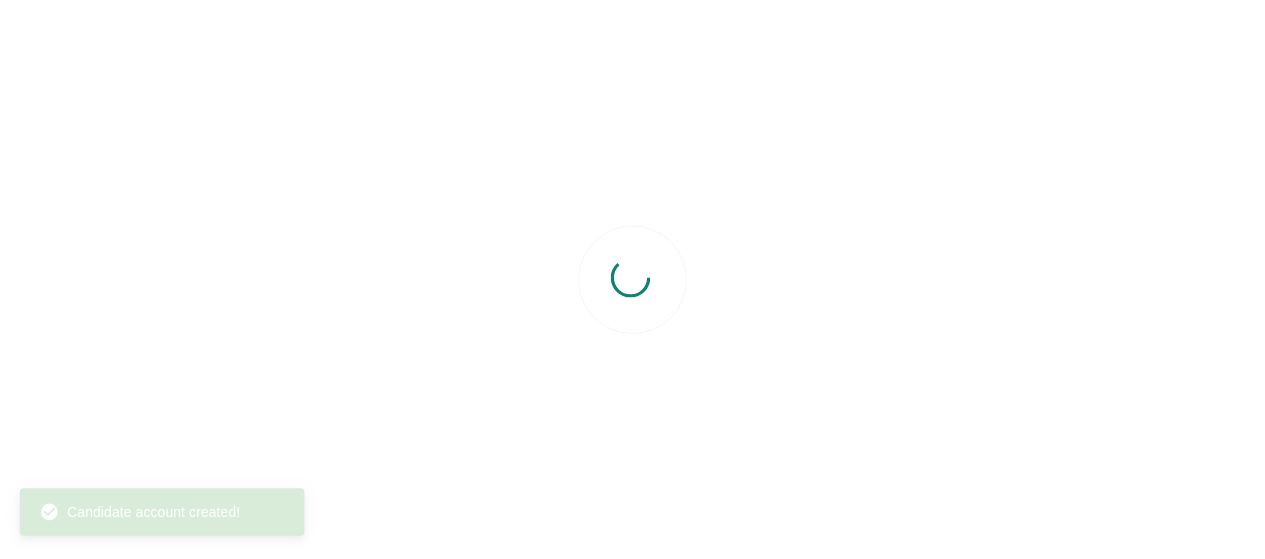 scroll, scrollTop: 0, scrollLeft: 0, axis: both 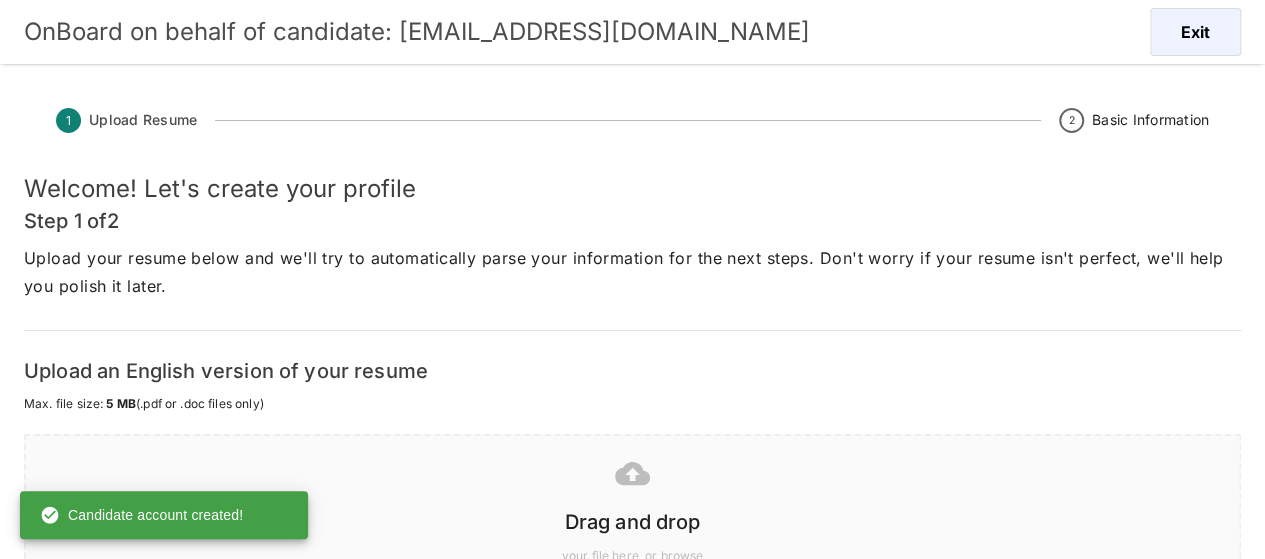 click 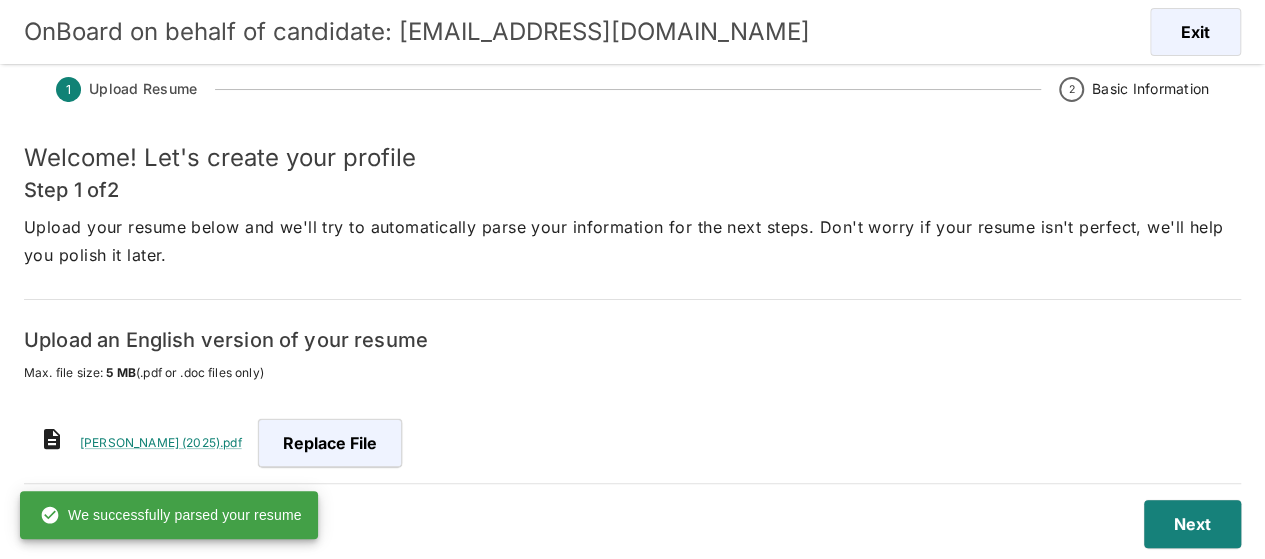 scroll, scrollTop: 48, scrollLeft: 0, axis: vertical 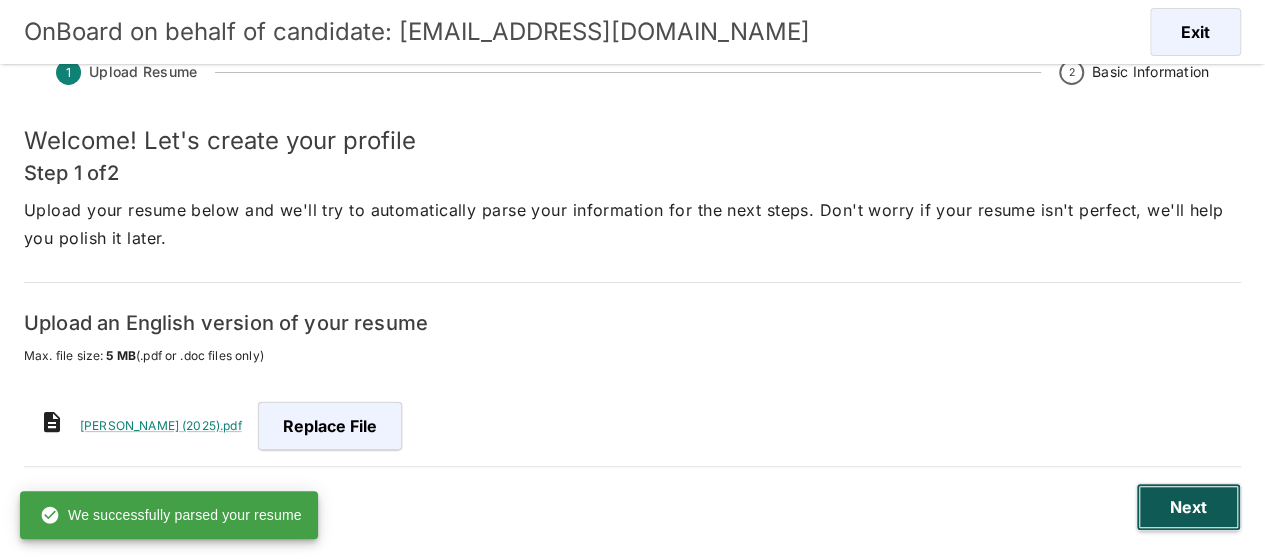 click on "Next" at bounding box center (1188, 507) 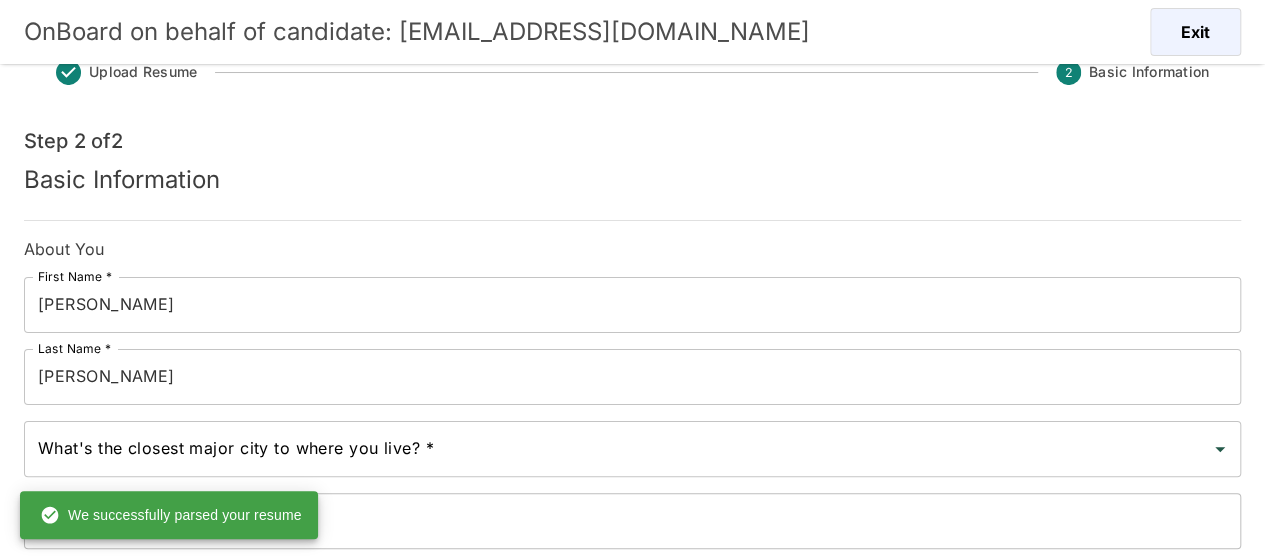 scroll, scrollTop: 148, scrollLeft: 0, axis: vertical 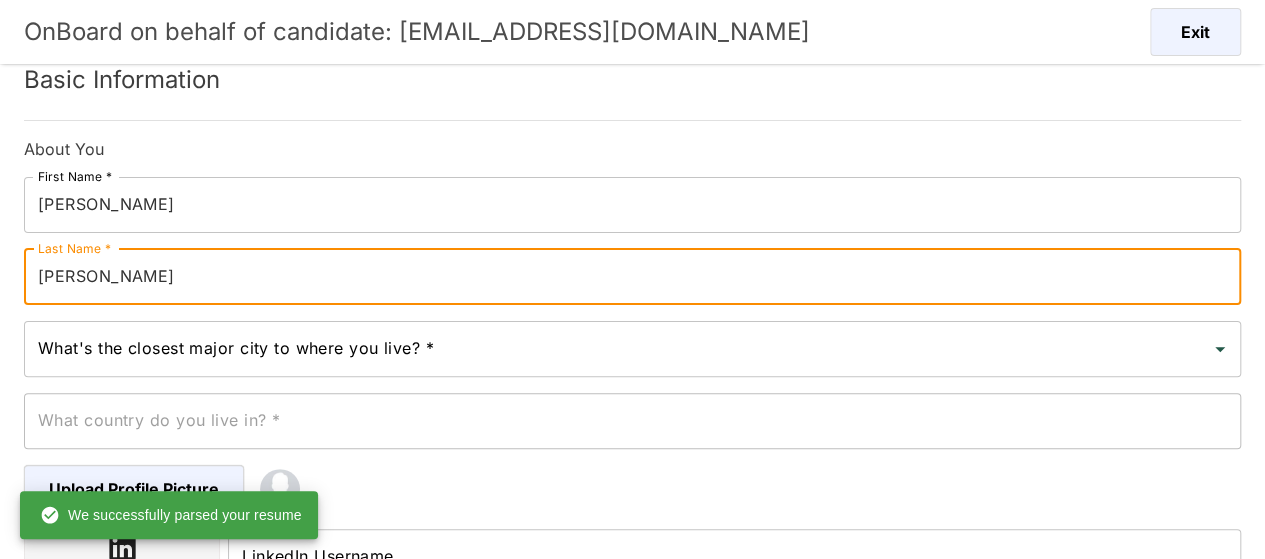 click on "Ballestero" at bounding box center (632, 277) 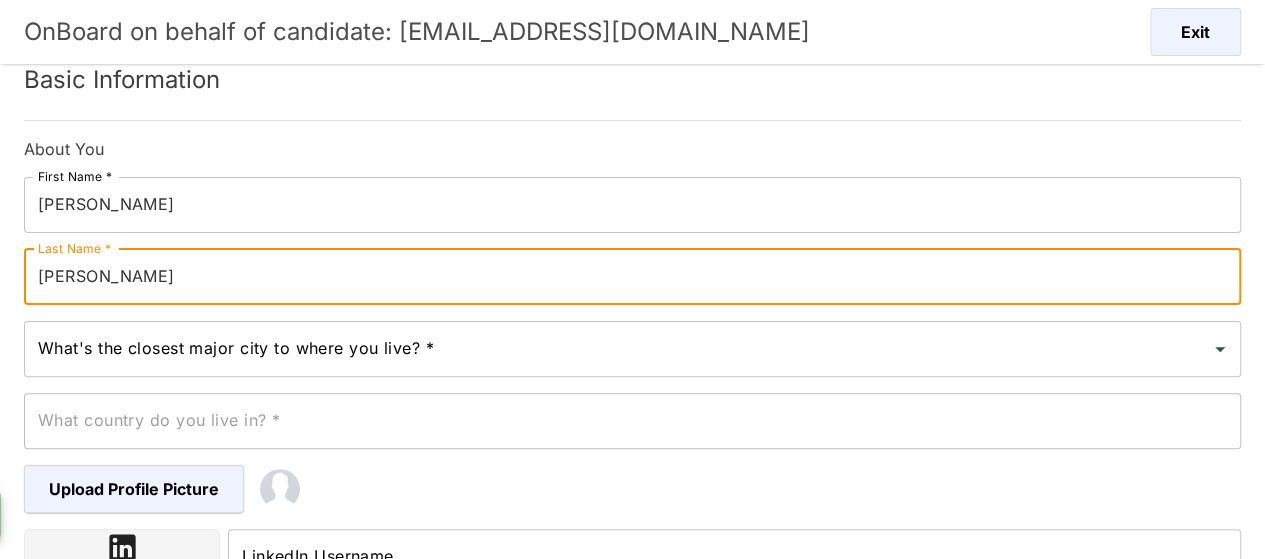click on "Ballestero" at bounding box center [632, 277] 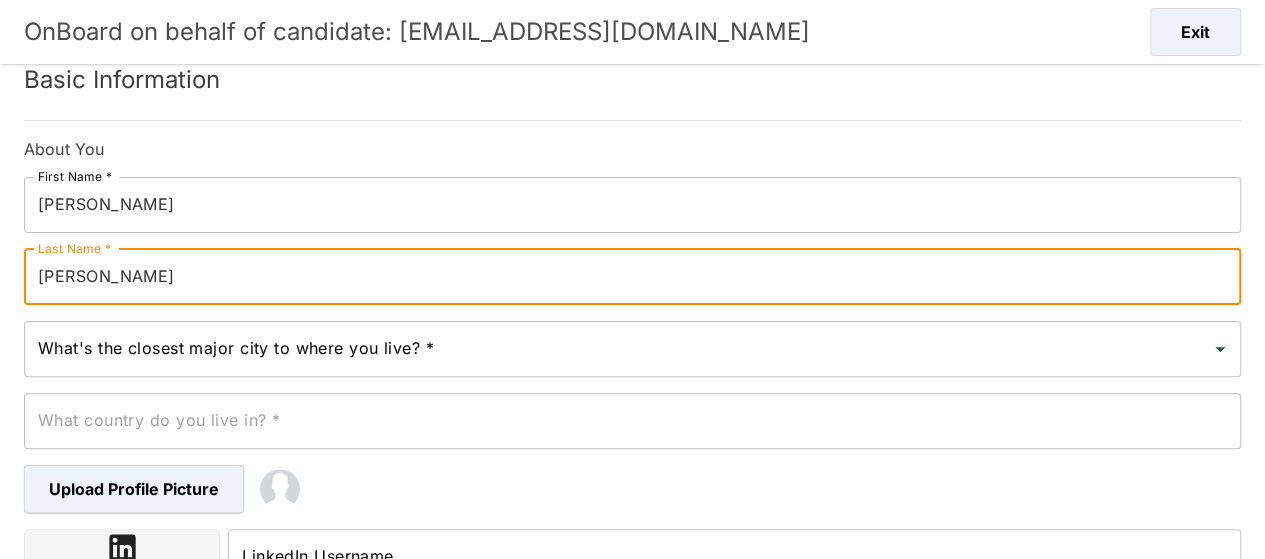 type on "Zuniga Ballestero" 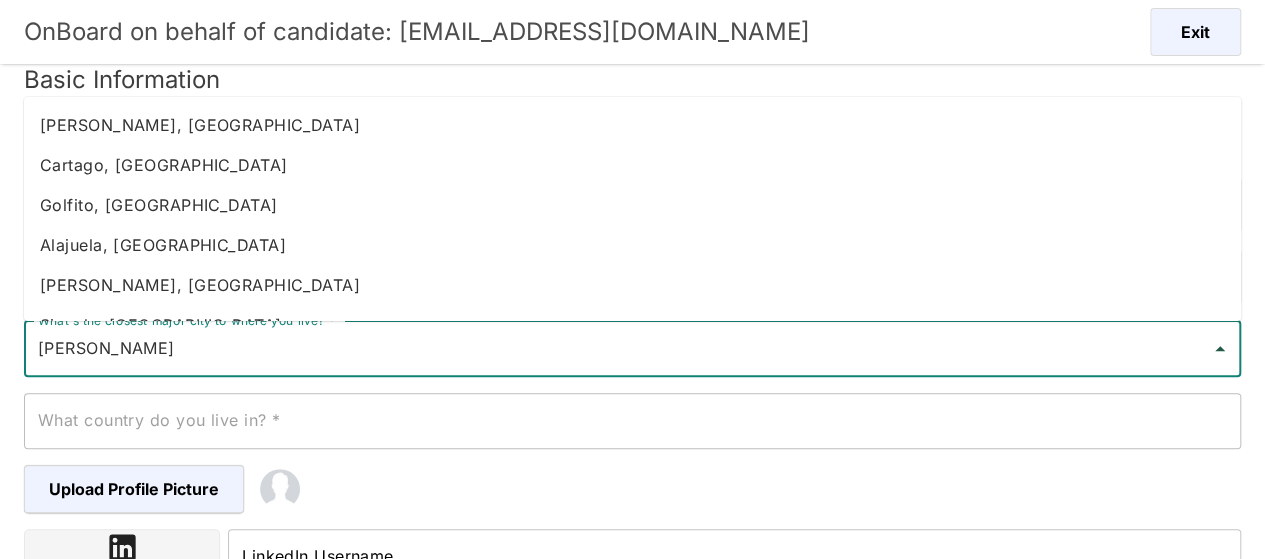 click on "Heredia, Costa Rica" at bounding box center [632, 125] 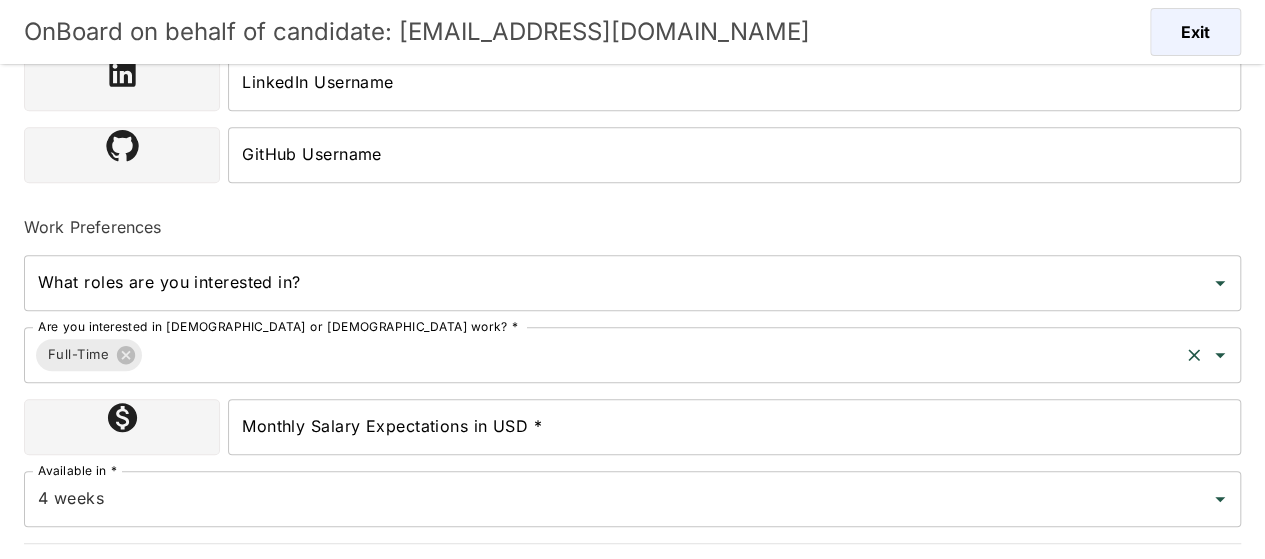 scroll, scrollTop: 648, scrollLeft: 0, axis: vertical 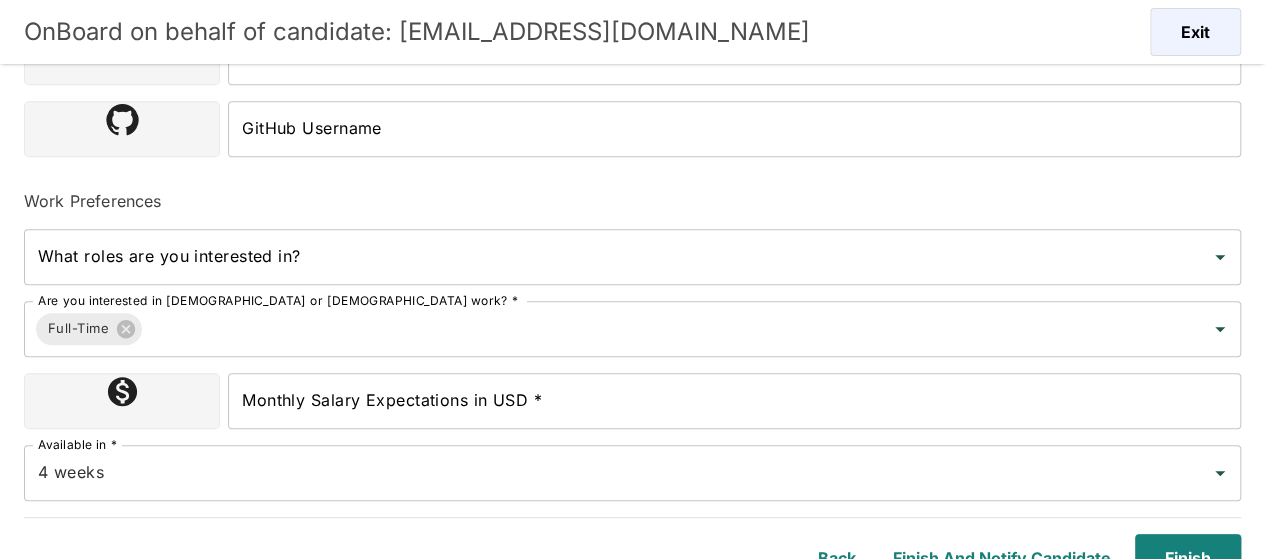 type on "Heredia, Costa Rica" 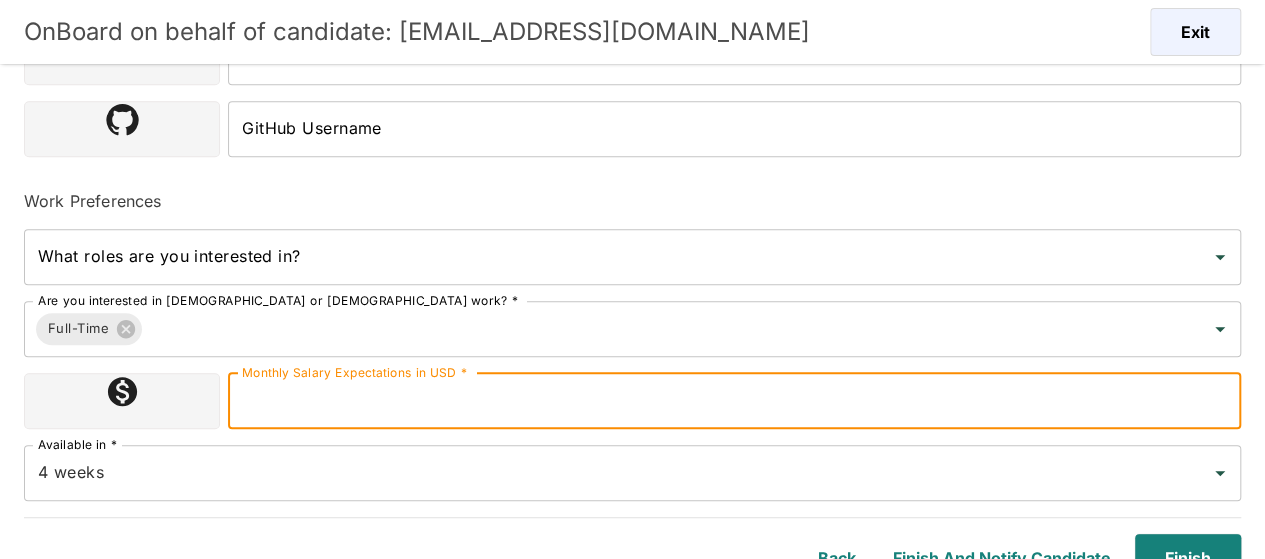 click on "Monthly Salary Expectations in USD *" at bounding box center (734, 401) 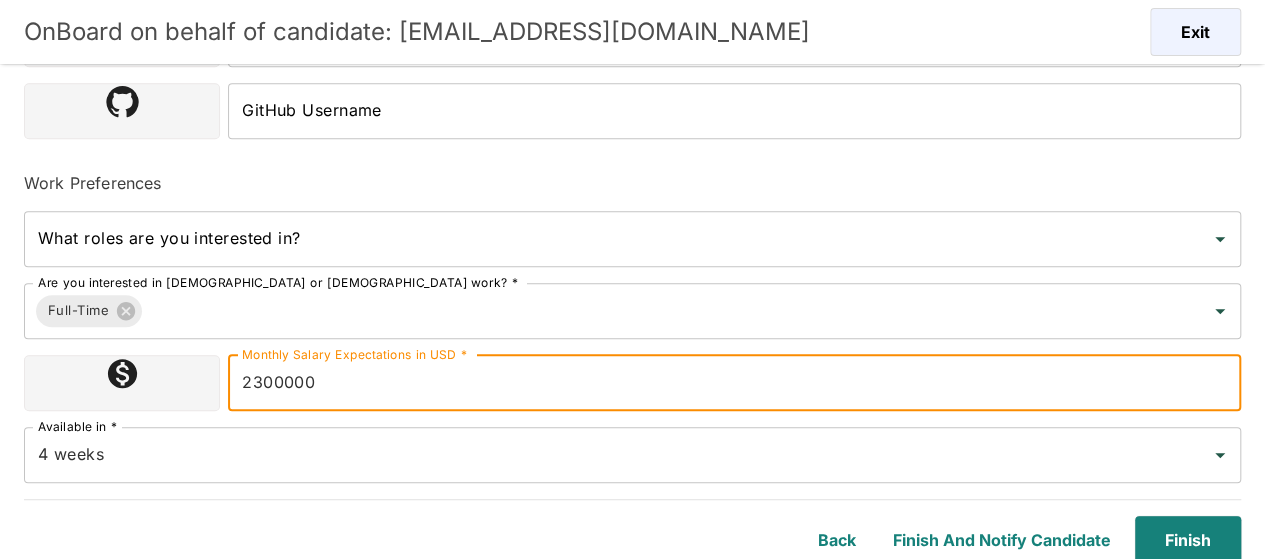 scroll, scrollTop: 670, scrollLeft: 0, axis: vertical 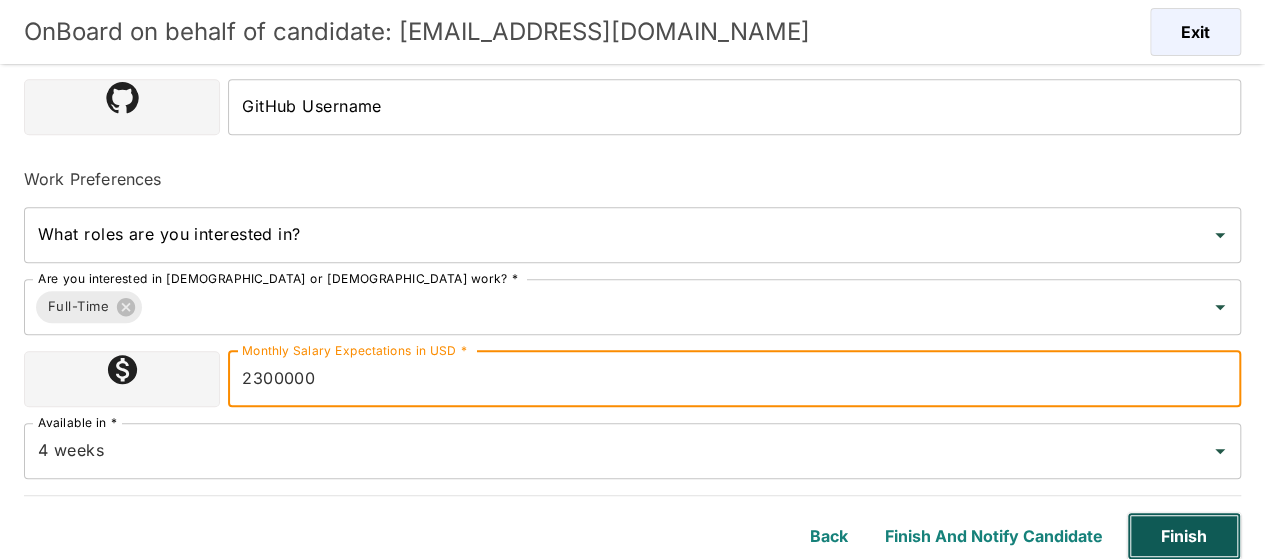 click on "Finish" at bounding box center (1184, 536) 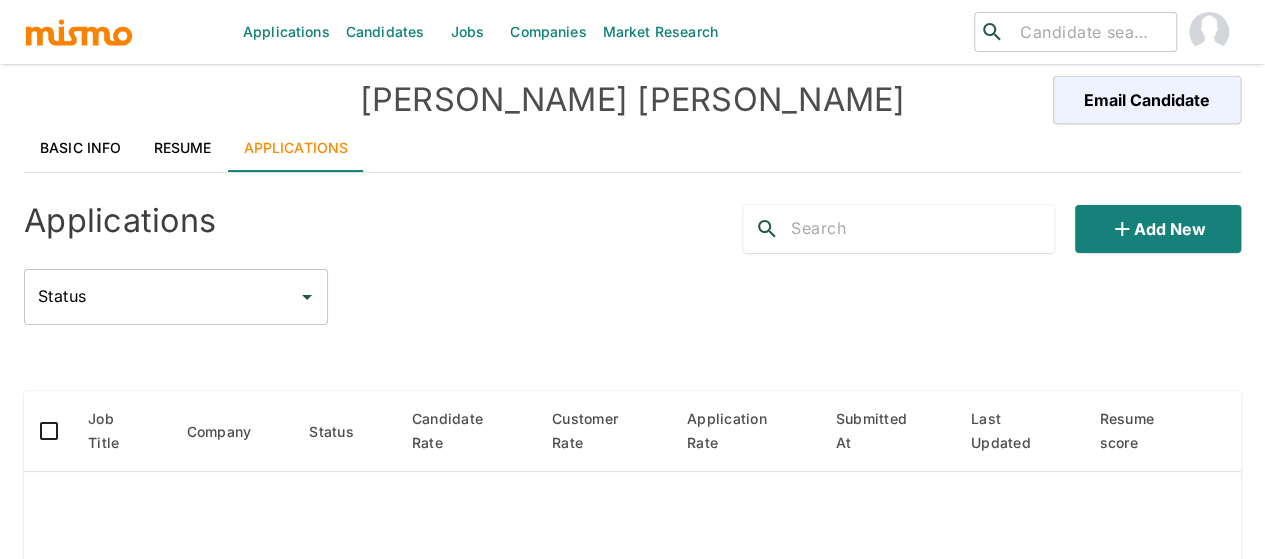 scroll, scrollTop: 0, scrollLeft: 0, axis: both 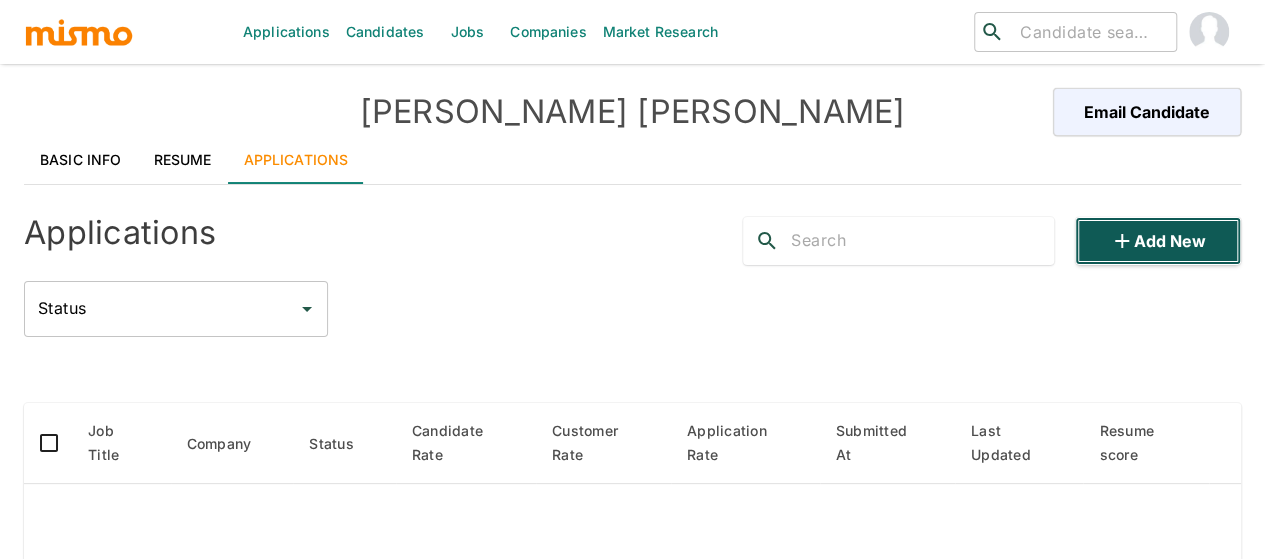 click 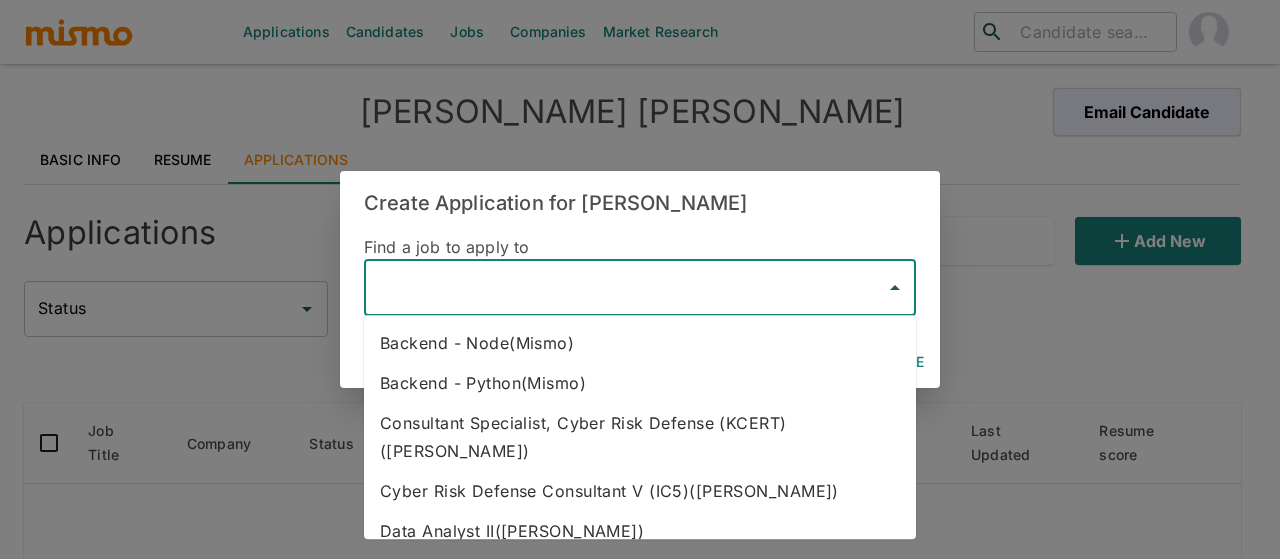 click at bounding box center (625, 288) 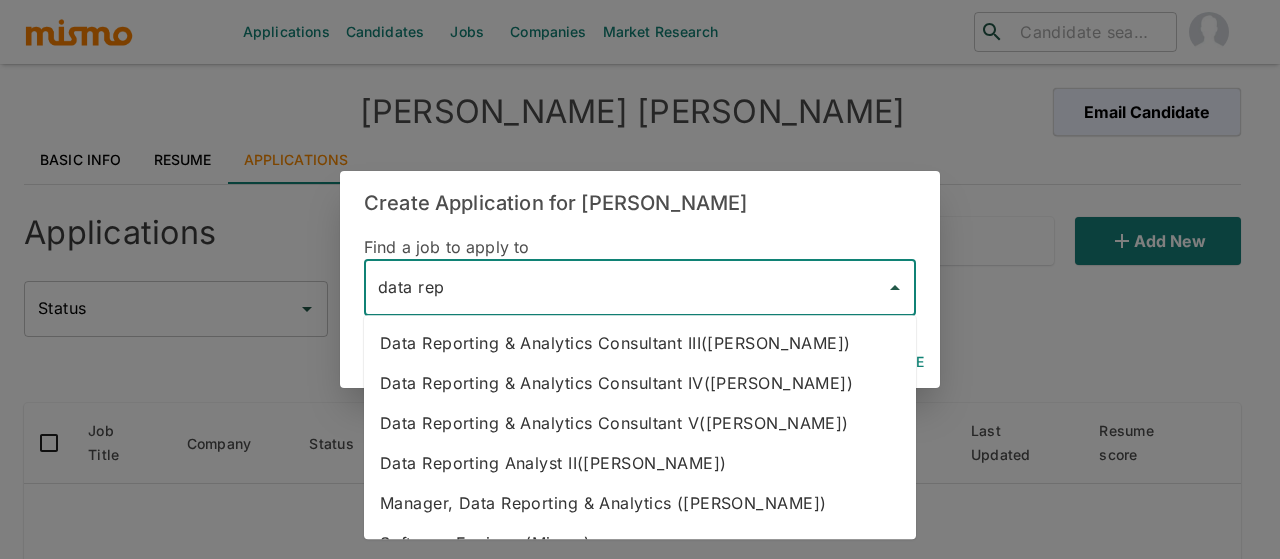 click on "Data Reporting & Analytics Consultant IV(Kaiser)" at bounding box center (640, 383) 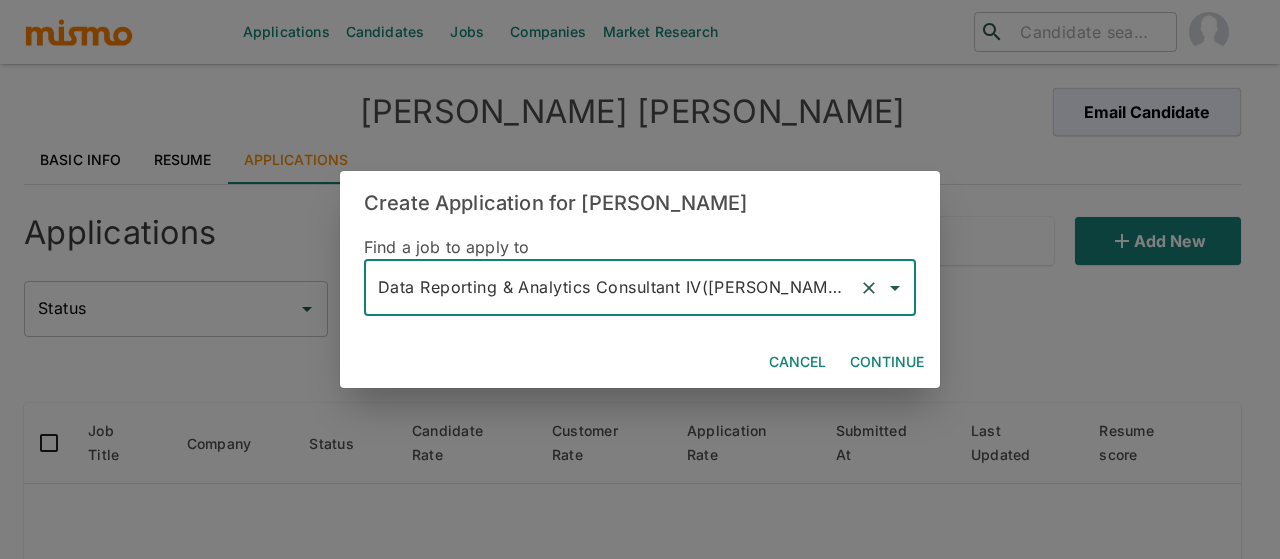 type on "Data Reporting & Analytics Consultant IV(Kaiser)" 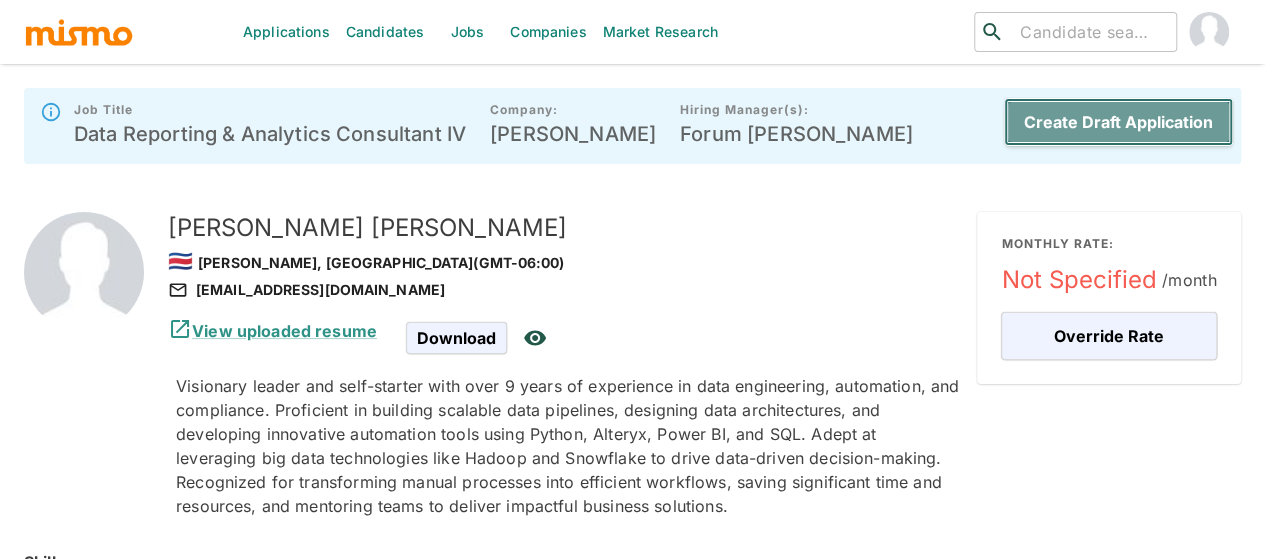 click on "Create Draft Application" at bounding box center (1118, 122) 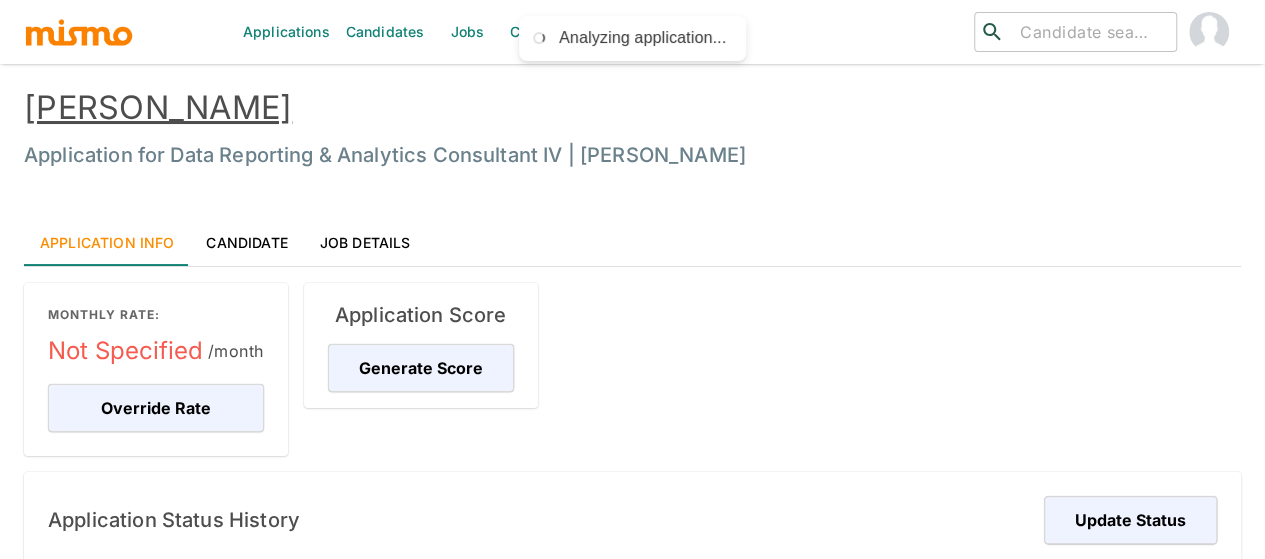 click on "Jobs" at bounding box center (467, 32) 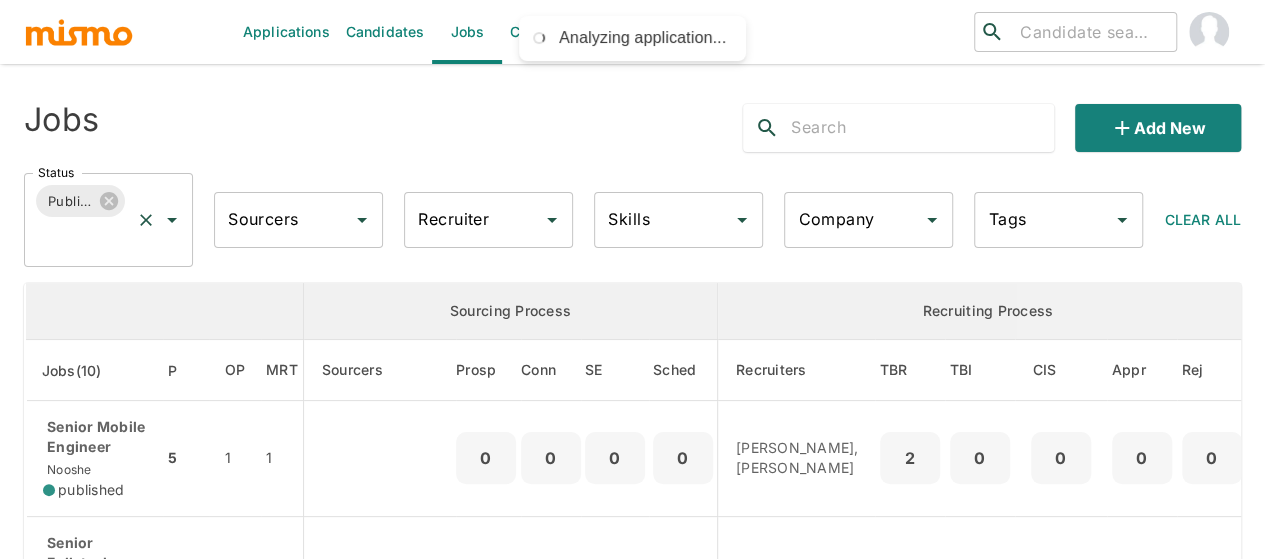click at bounding box center [158, 220] 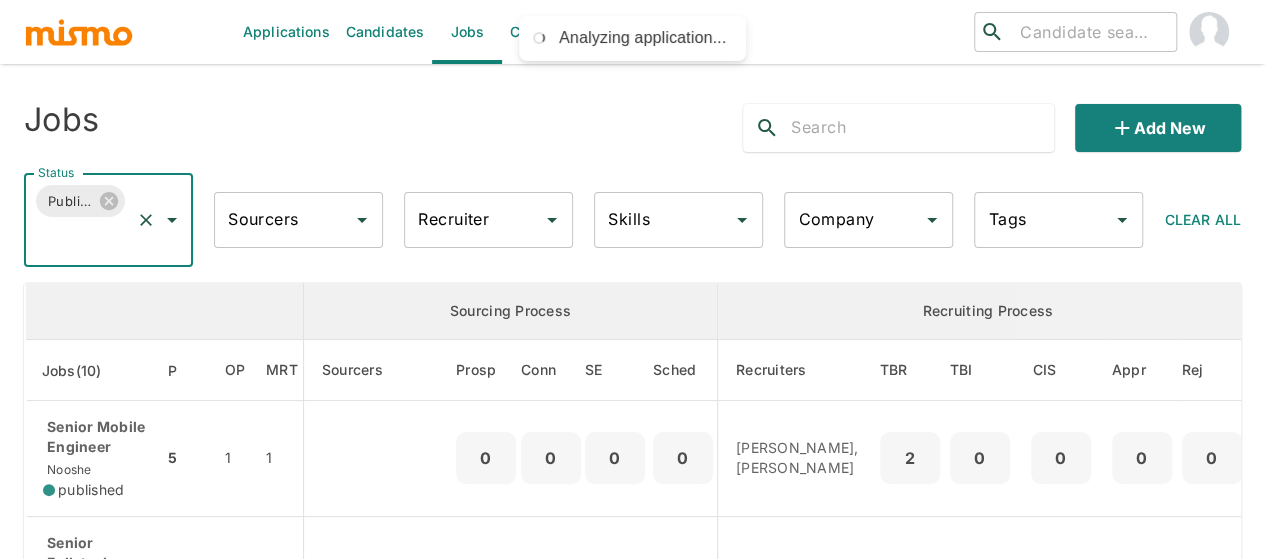 click 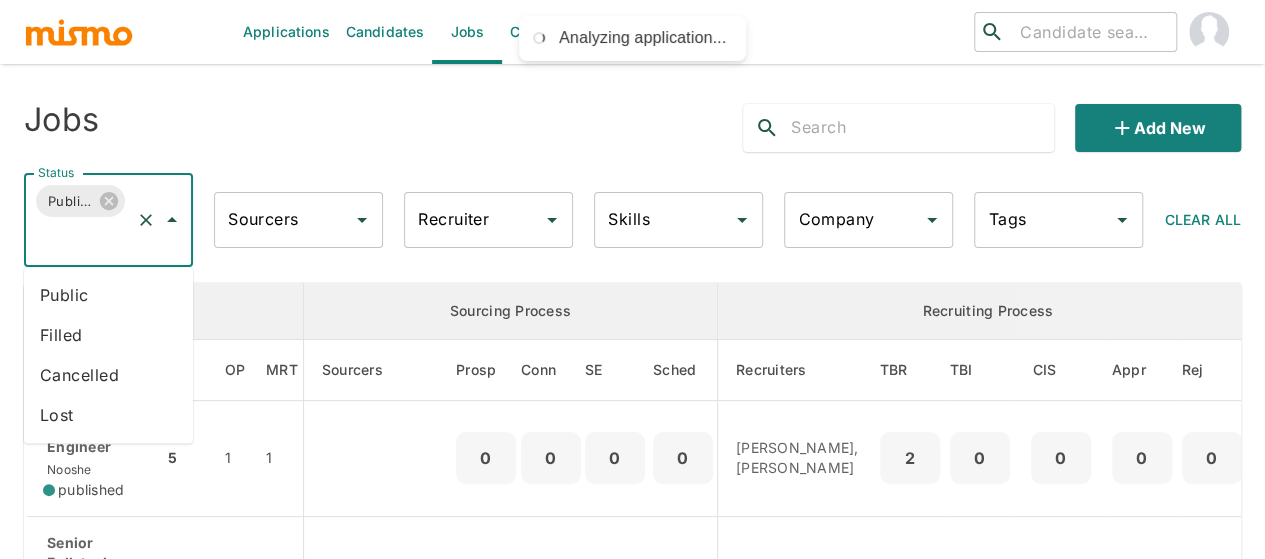 click on "Public" at bounding box center (108, 295) 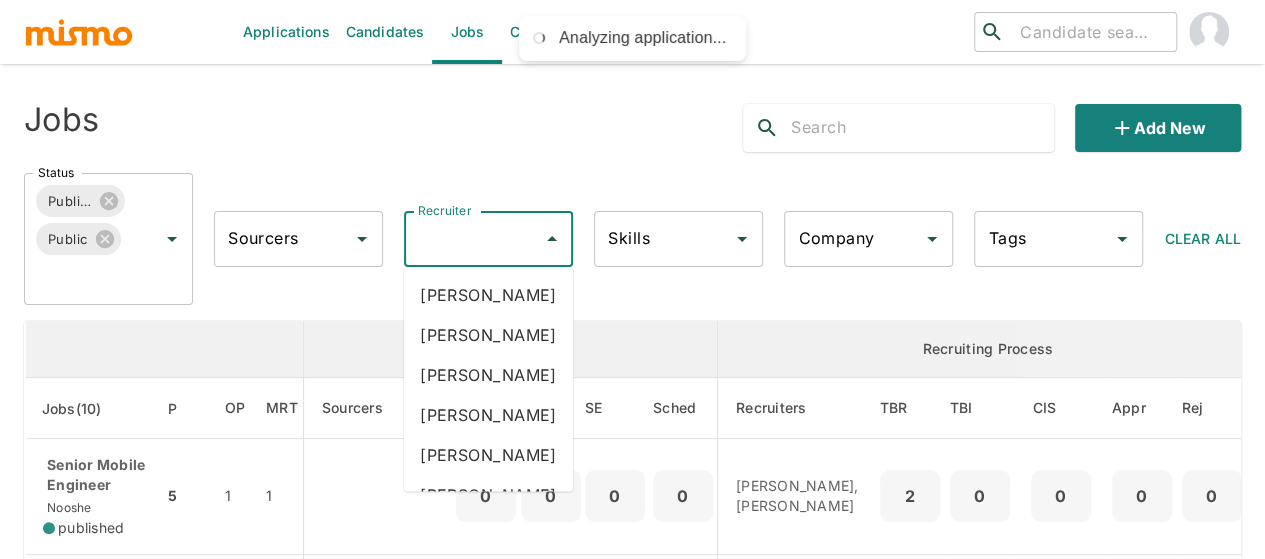 click on "Recruiter" at bounding box center [473, 239] 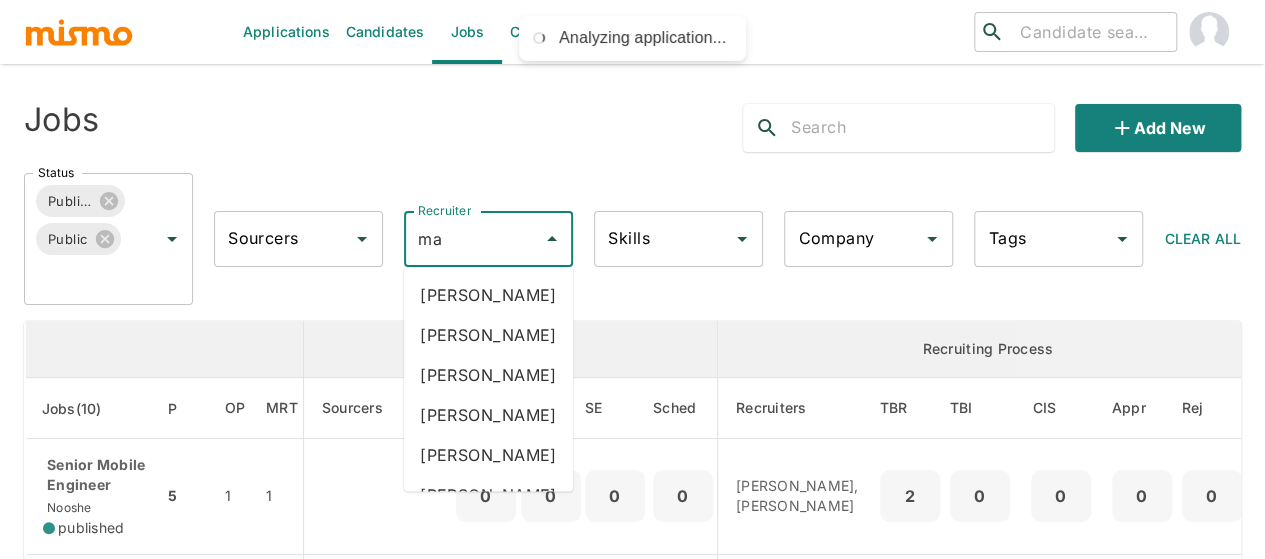 type on "mai" 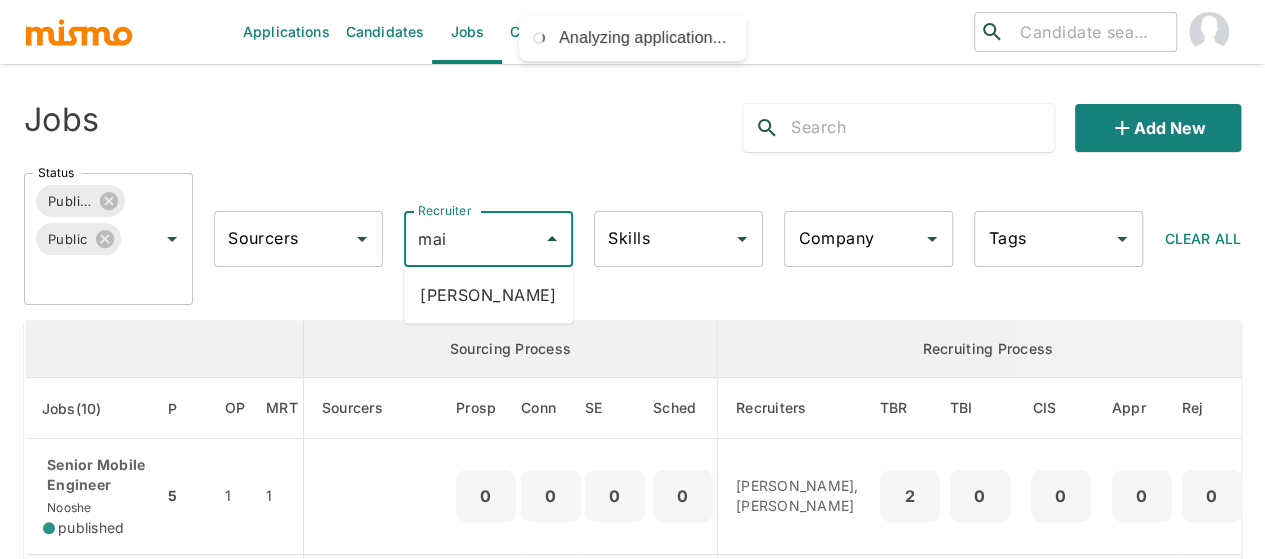 click on "[PERSON_NAME]" at bounding box center (488, 295) 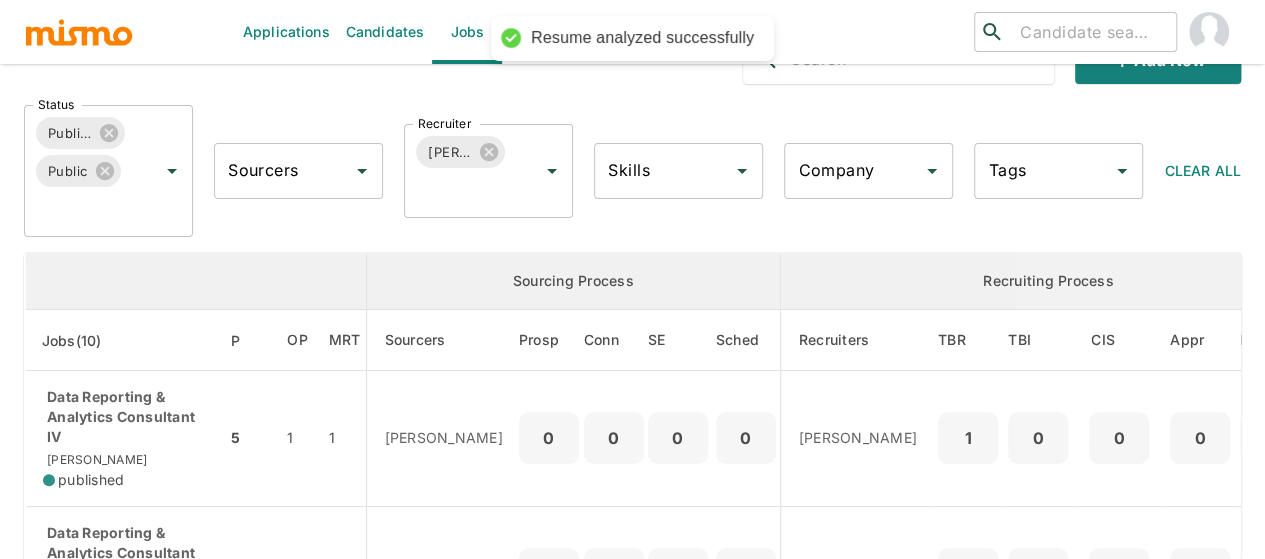 scroll, scrollTop: 100, scrollLeft: 0, axis: vertical 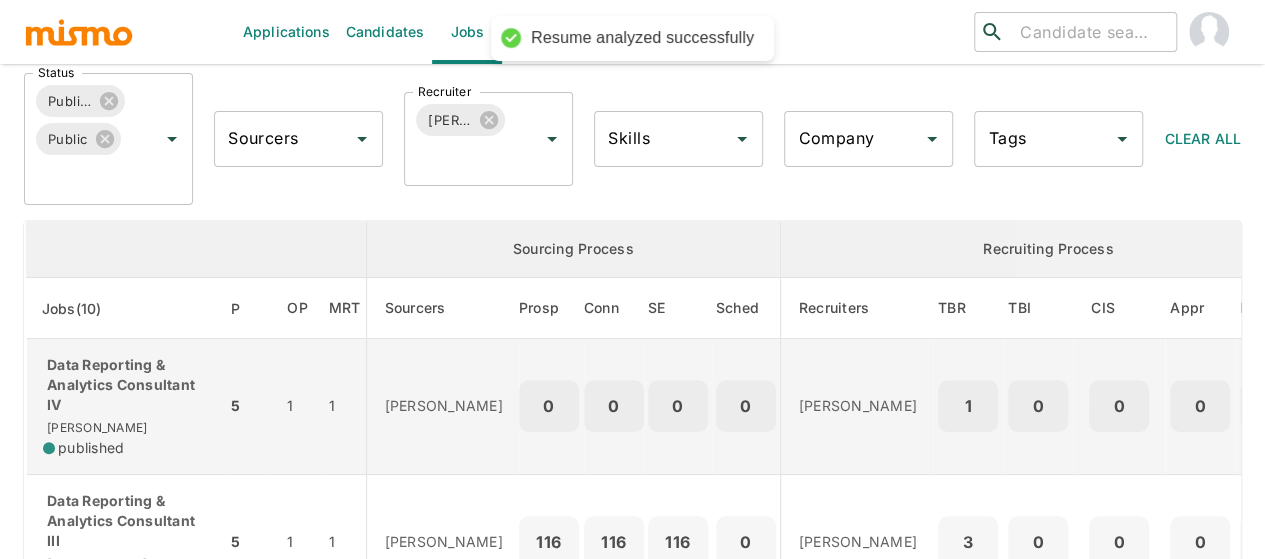 click on "Data Reporting & Analytics Consultant IV" at bounding box center [126, 385] 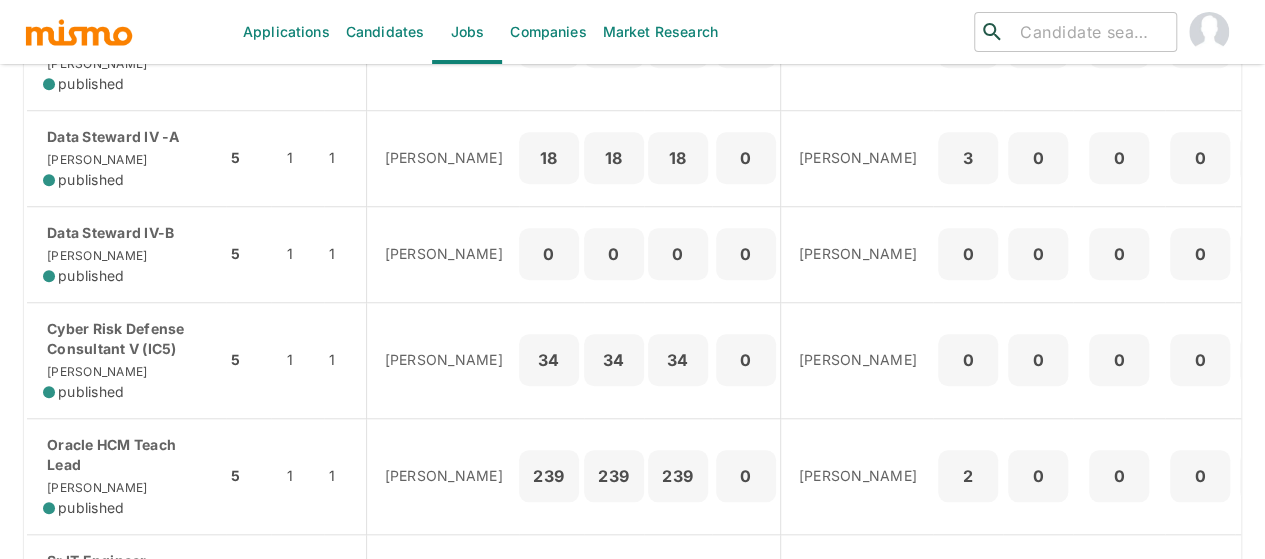 scroll, scrollTop: 755, scrollLeft: 0, axis: vertical 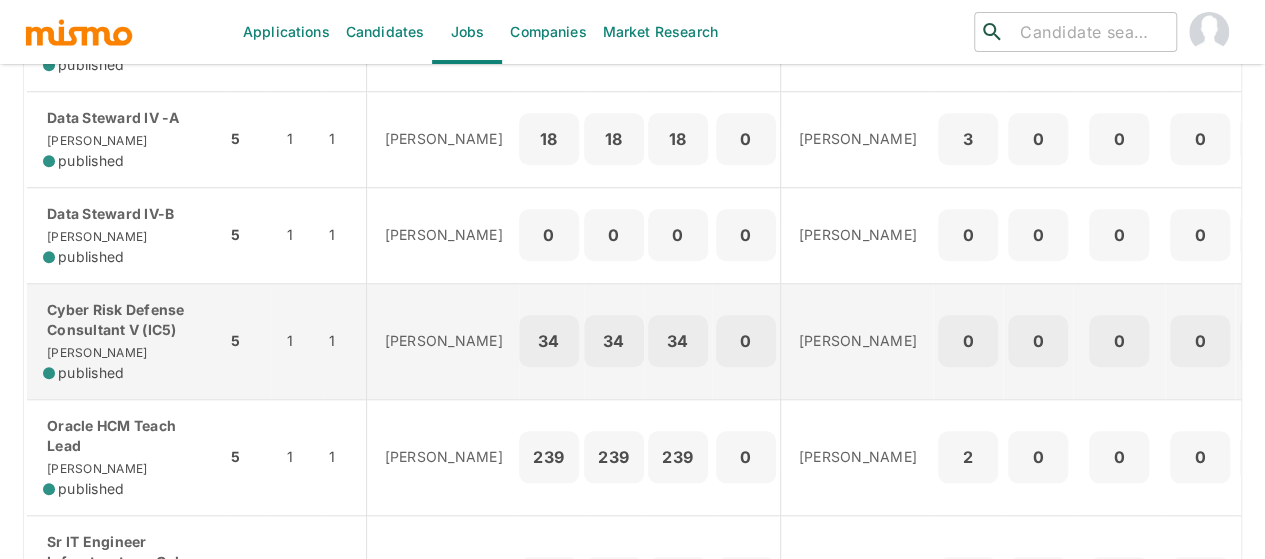 click on "Cyber Risk Defense Consultant V (IC5)" at bounding box center (126, 320) 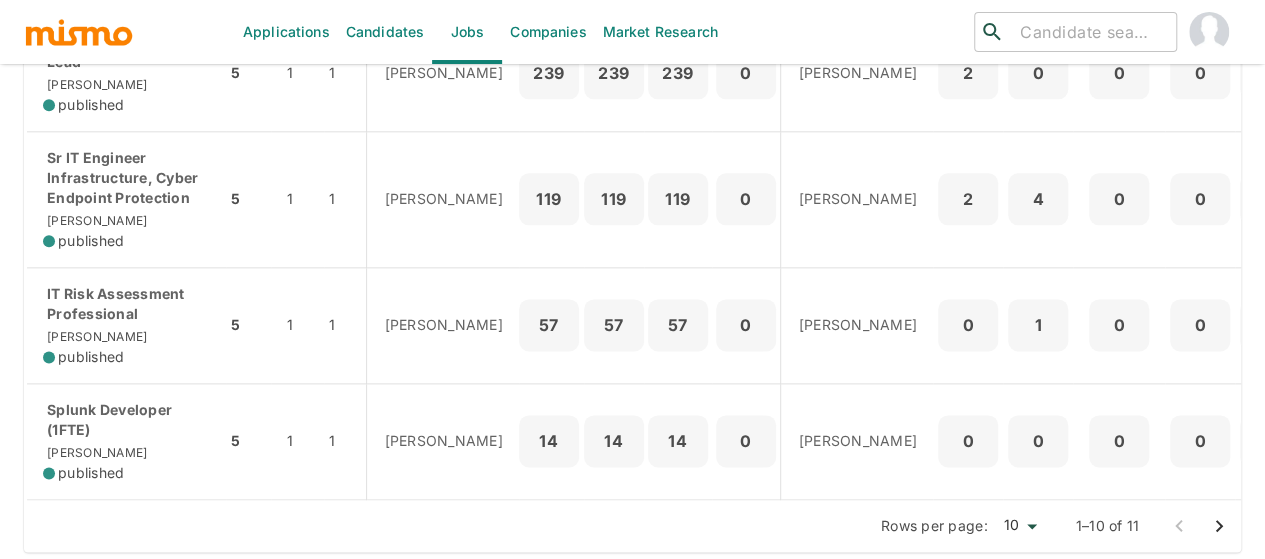 scroll, scrollTop: 1155, scrollLeft: 0, axis: vertical 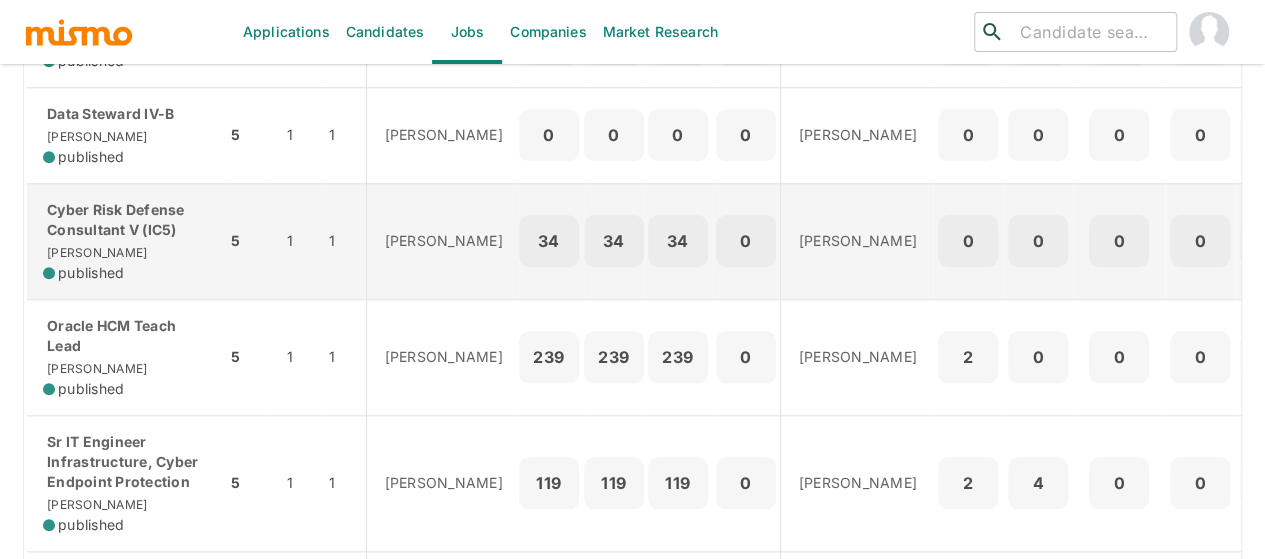 click on "Cyber Risk Defense Consultant V (IC5)" at bounding box center (126, 220) 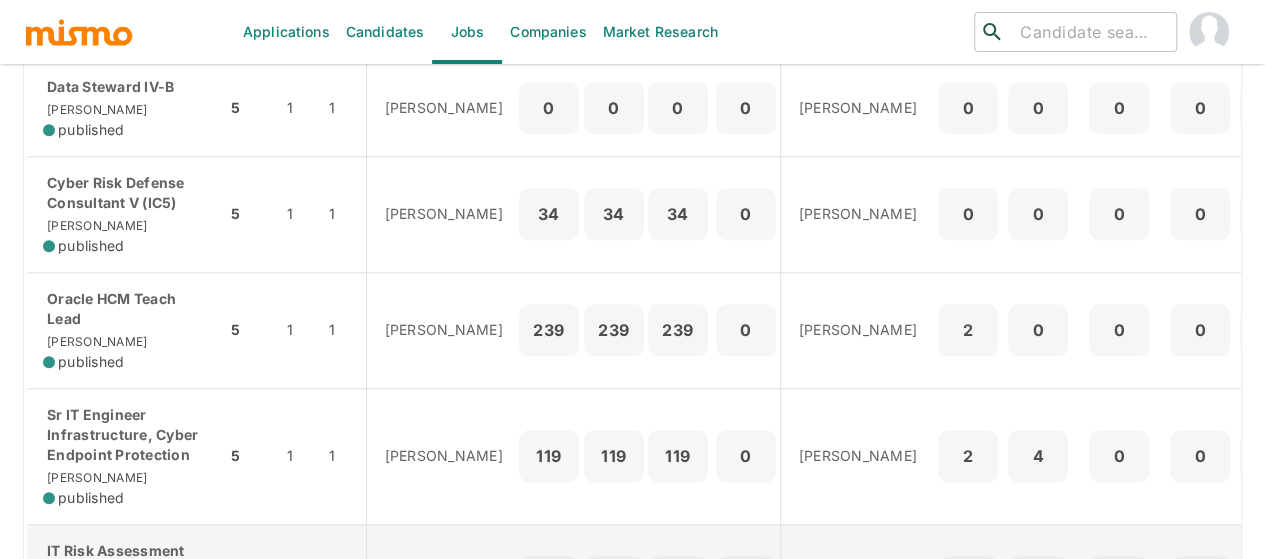 scroll, scrollTop: 855, scrollLeft: 0, axis: vertical 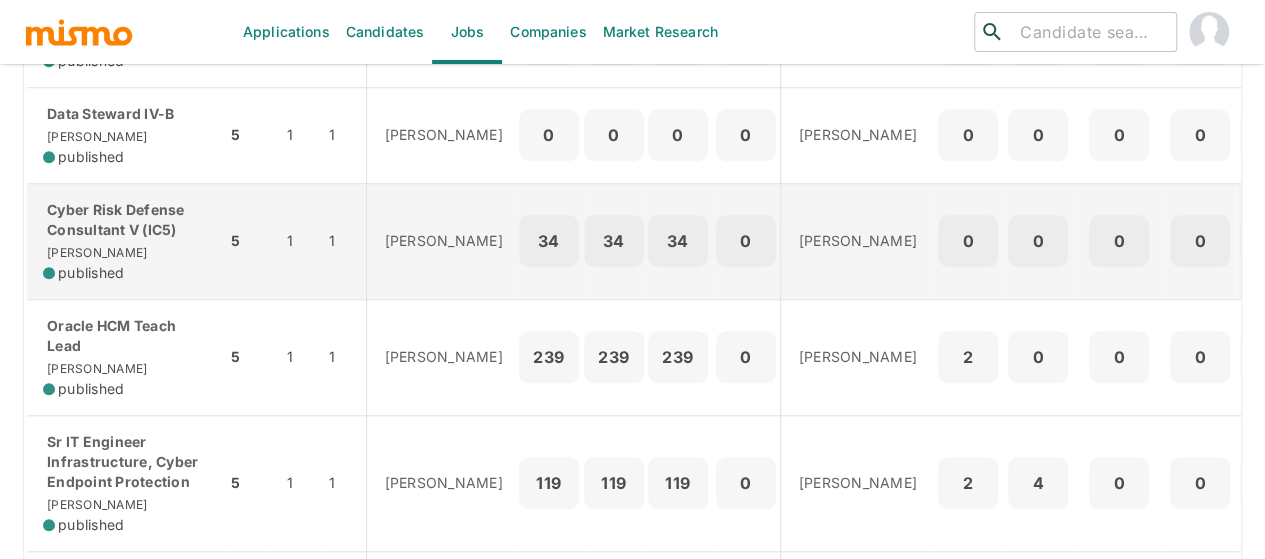 click on "Cyber Risk Defense Consultant V (IC5) Kaiser published" at bounding box center (126, 241) 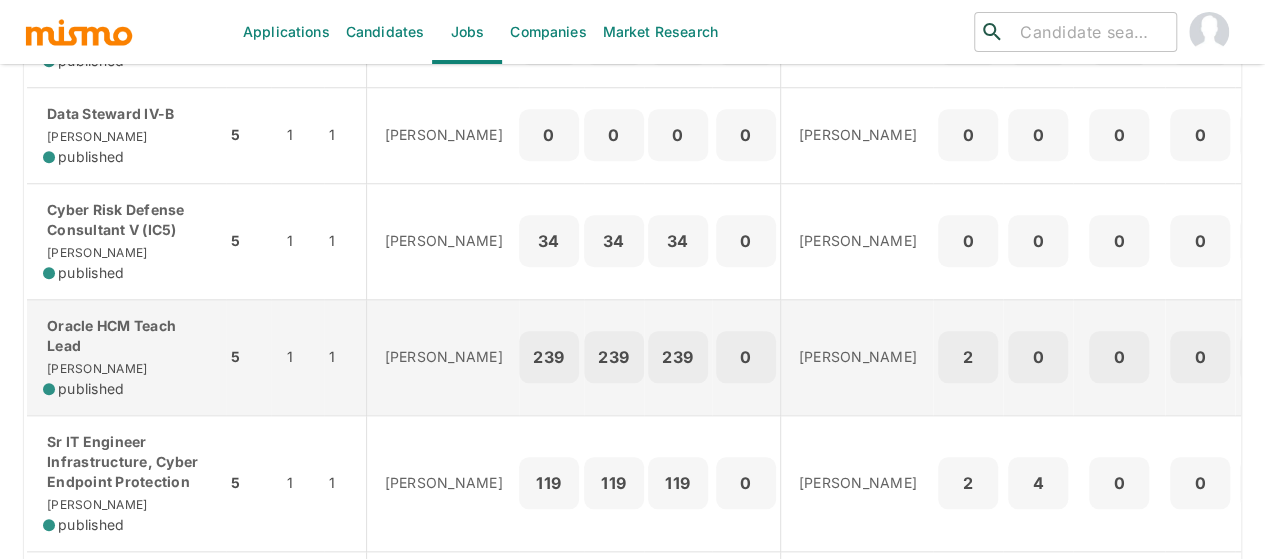 scroll, scrollTop: 1155, scrollLeft: 0, axis: vertical 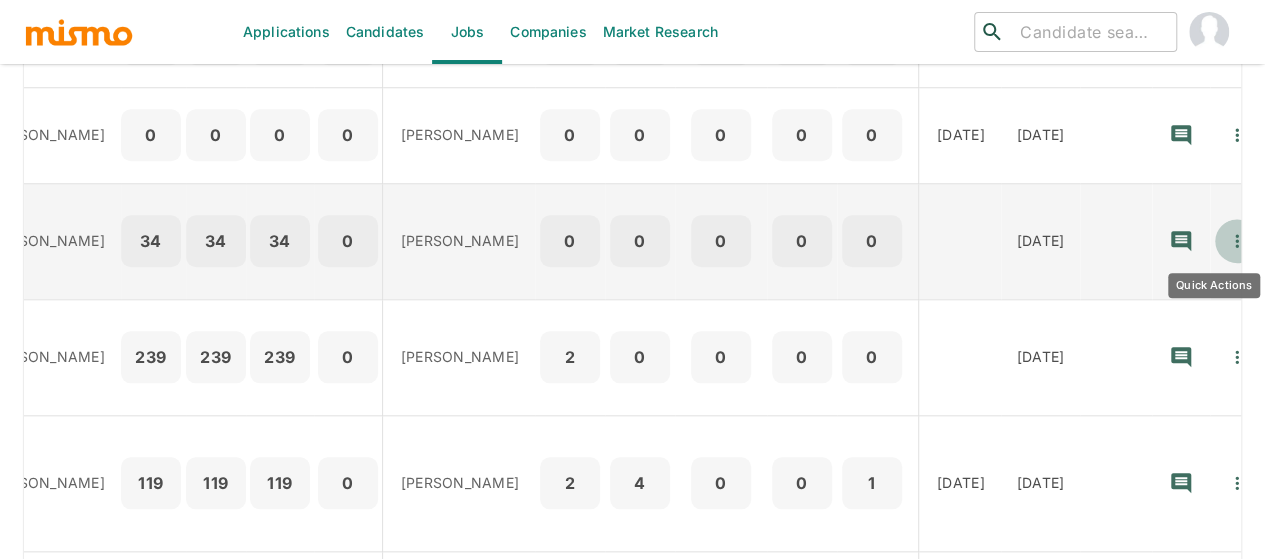 click 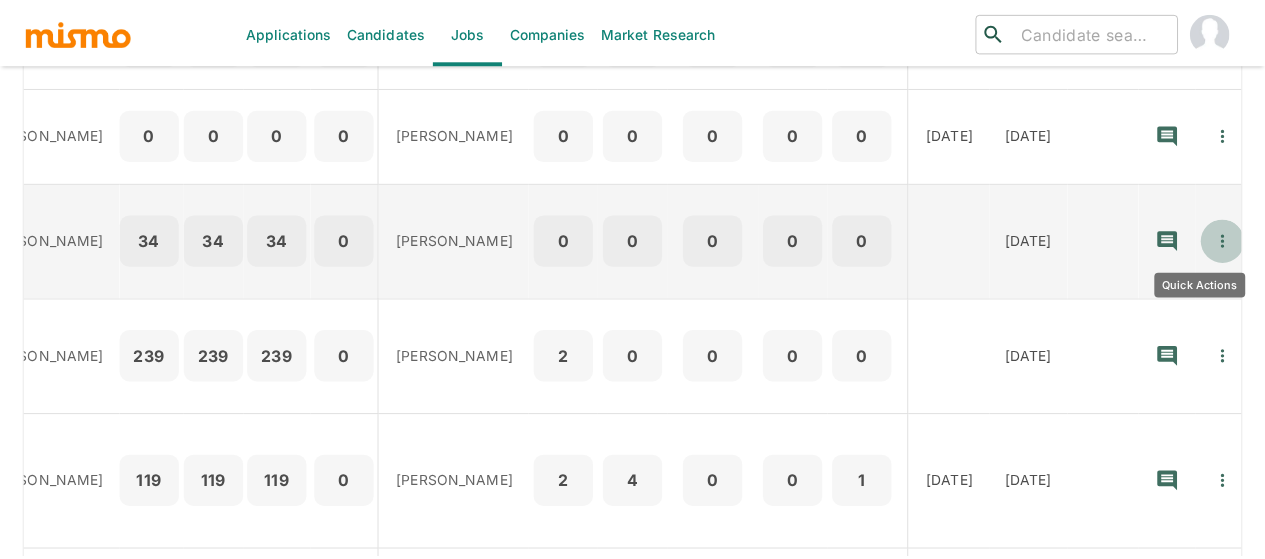 scroll, scrollTop: 0, scrollLeft: 397, axis: horizontal 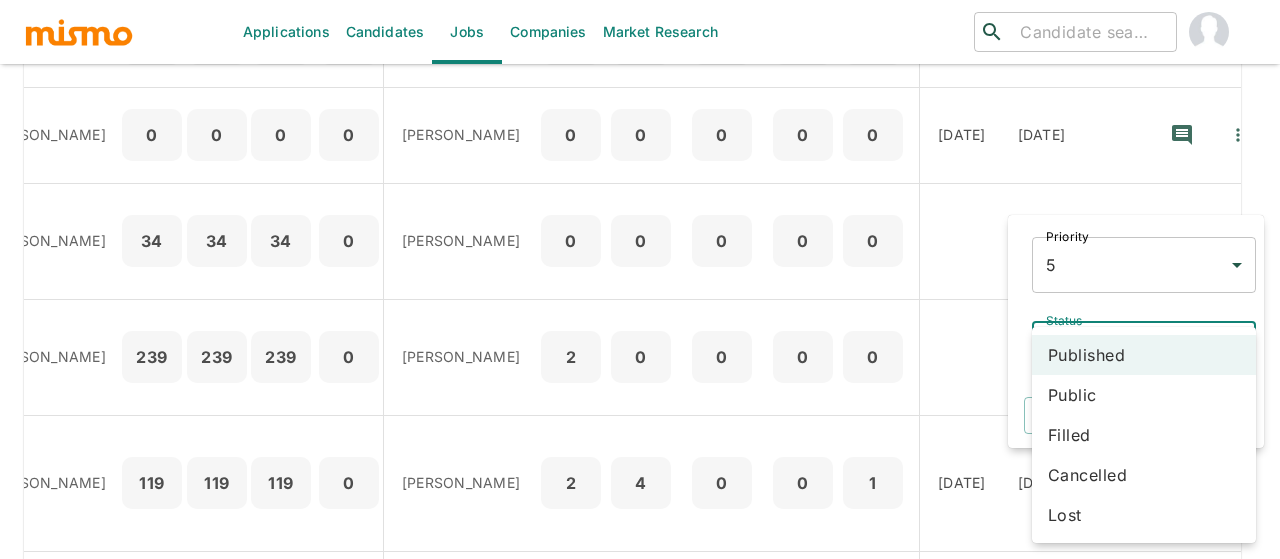 click on "Applications Candidates Jobs Companies Market Research ​ ​ Jobs  Add new Status Published Public Status Sourcers Sourcers Recruiter Maia Reyes Recruiter Skills Skills Company Company Tags Tags Clear All Sourcing Process Recruiting Process Jobs(10) P OP MRT Sourcers Prosp Conn SE Sched Recruiters TBR TBI CIS Appr Rej OD CD Tags Data Reporting & Analytics Consultant IV Kaiser published 5 1 1 Gabriel Hernandez 0 0 0 0 Maia Reyes 1 0 0 0 0 10/20/2025 07/02/2025 Data Reporting &  Analytics Consultant III Kaiser published 5 1 1 Gabriel Hernandez 116 116 116 0 Maia Reyes 3 0 0 0 0 10/20/2025 07/02/2025 Database Architect/Management IV Kaiser published 5 1 1 Gabriel Hernandez 0 0 0 0 Maia Reyes 0 0 0 0 0 10/20/2025 07/02/2025 Data Steward IV -A Kaiser published 5 1 1 Gabriel Hernandez 18 18 18 0 Maia Reyes 3 0 0 0 0 10/20/2025 07/02/2025 Data Steward IV-B				 Kaiser published 5 1 1 Gabriel Hernandez 0 0 0 0 Maia Reyes 0 0 0 0 0 10/20/2025 07/02/2025 Cyber Risk Defense Consultant V (IC5) Kaiser published 5 1" at bounding box center (640, -552) 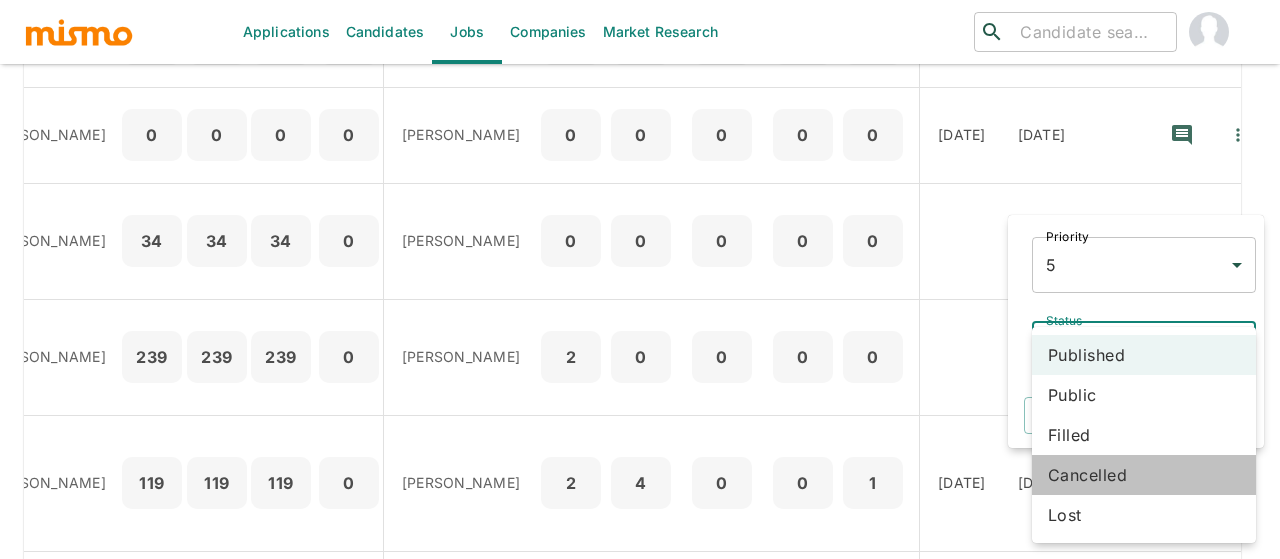 click on "Cancelled" at bounding box center [1144, 475] 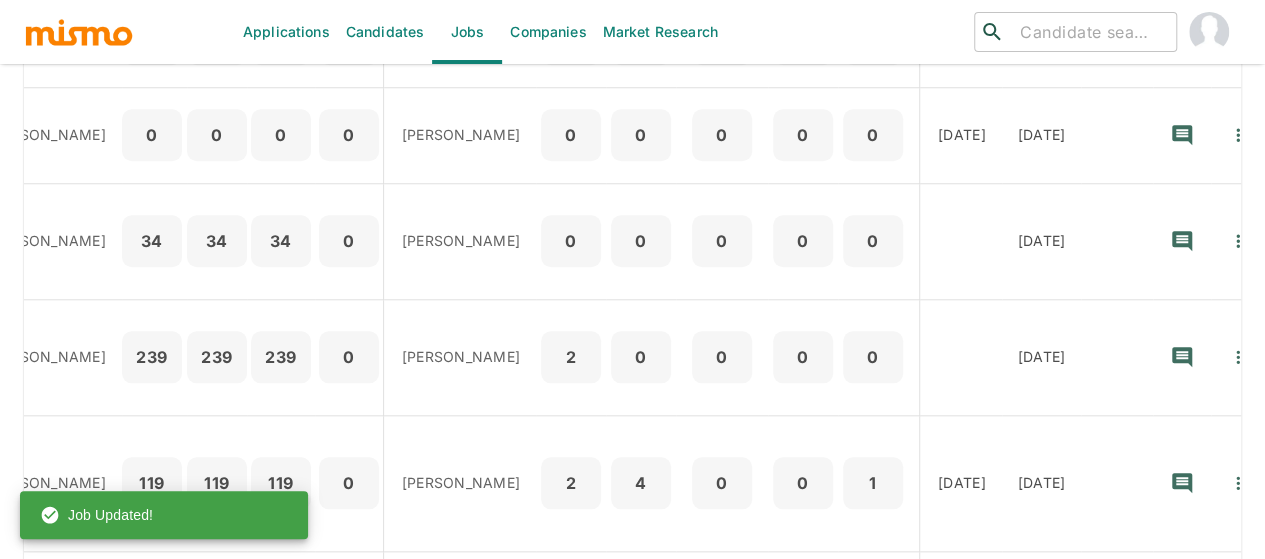 scroll, scrollTop: 0, scrollLeft: 382, axis: horizontal 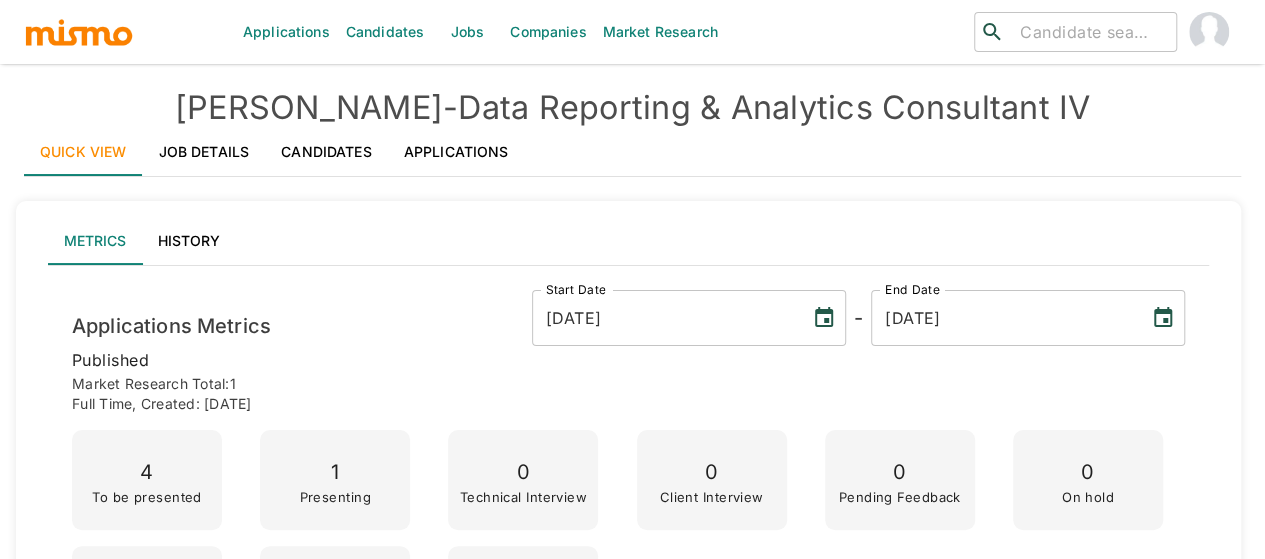 drag, startPoint x: 1049, startPoint y: 109, endPoint x: 375, endPoint y: 109, distance: 674 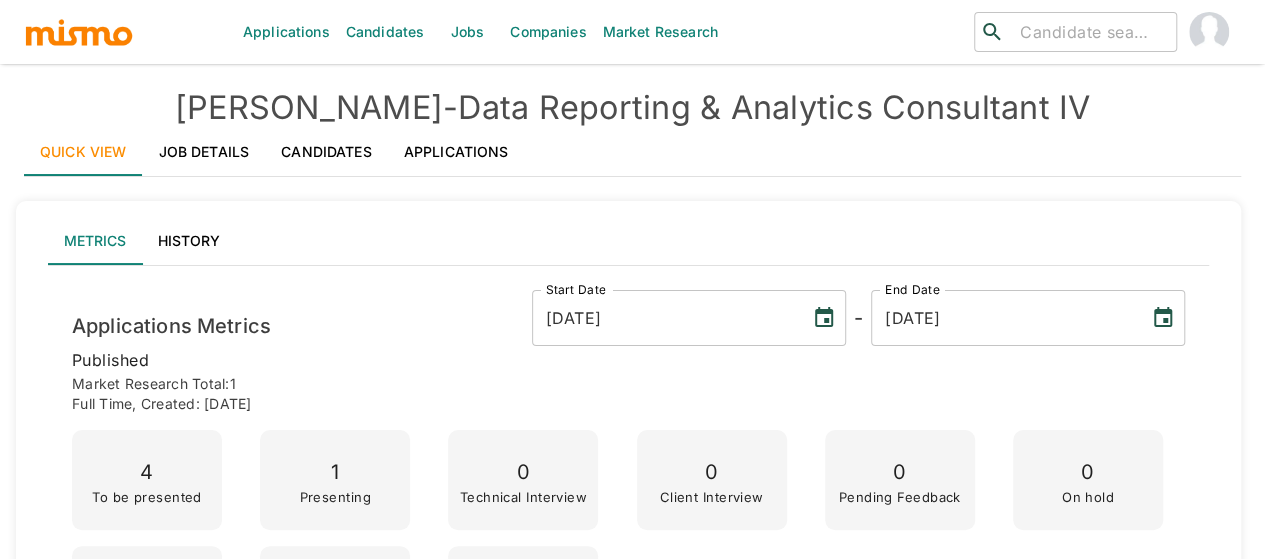 click on "[PERSON_NAME]  -  Data Reporting & Analytics Consultant IV" at bounding box center [632, 108] 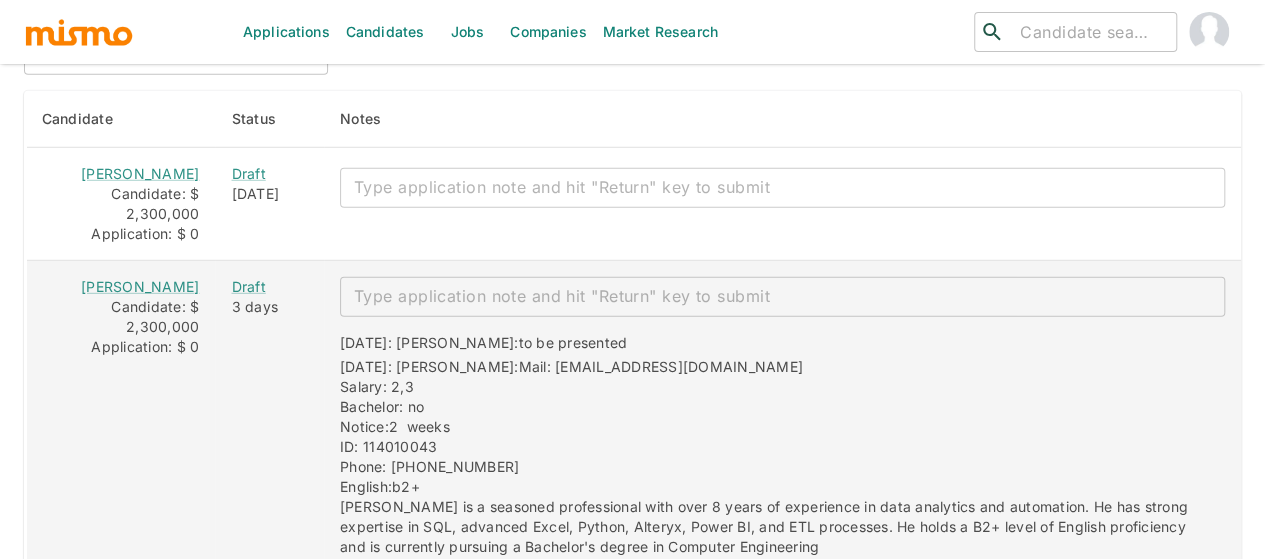 scroll, scrollTop: 2740, scrollLeft: 0, axis: vertical 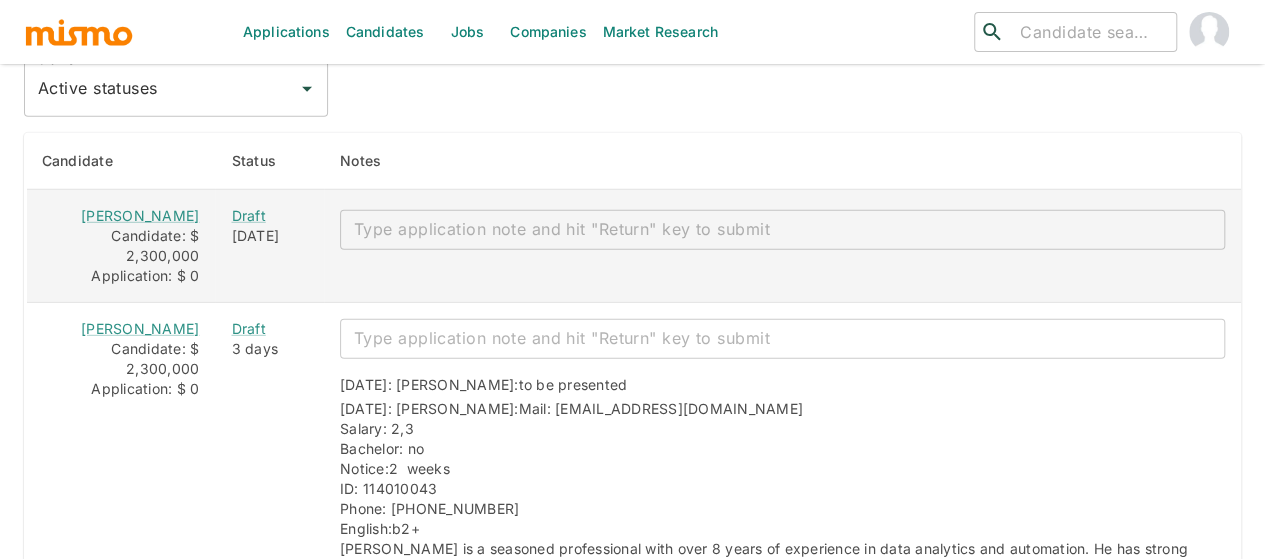 click at bounding box center [782, 229] 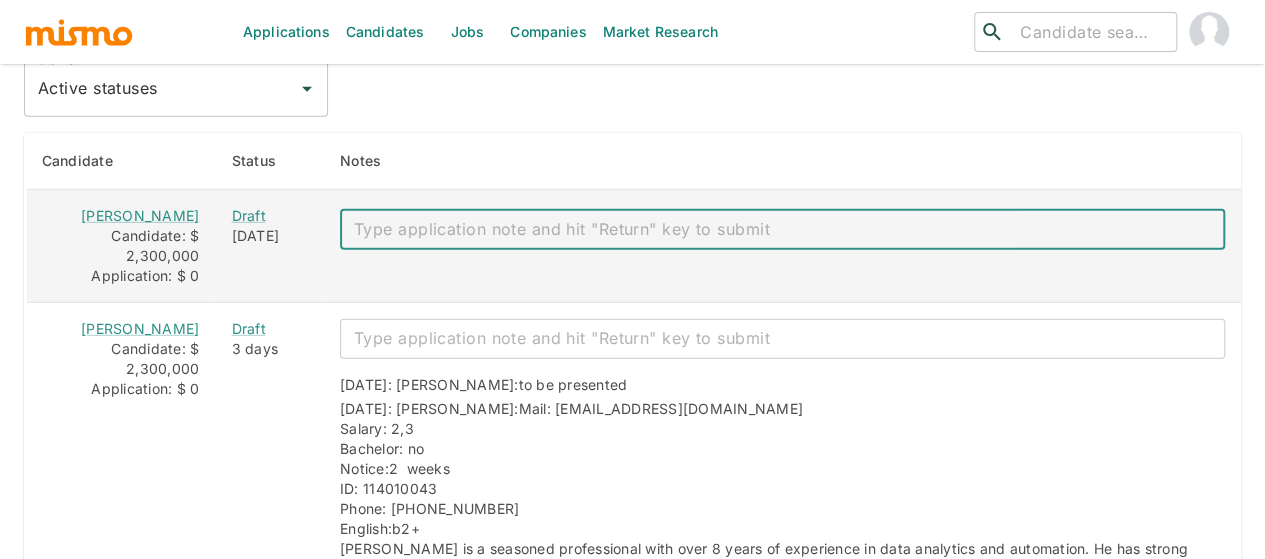 paste on "Mail: anthonyzunigaballestero@gmail.com
Salary: 2,3
Bachelor: no
Notice: 4 weeks
ID: 115780081
Phone: 88080690
English: b2+
Antony is a seasoned professional with 8 years of experience in data and analytics. He has strong expertise in SQL, Excel, Snowflake, Python, Alteryx, and Power BI, and also brings some hands-on experience with Databricks. He communicates confidently in English at a B2+ level." 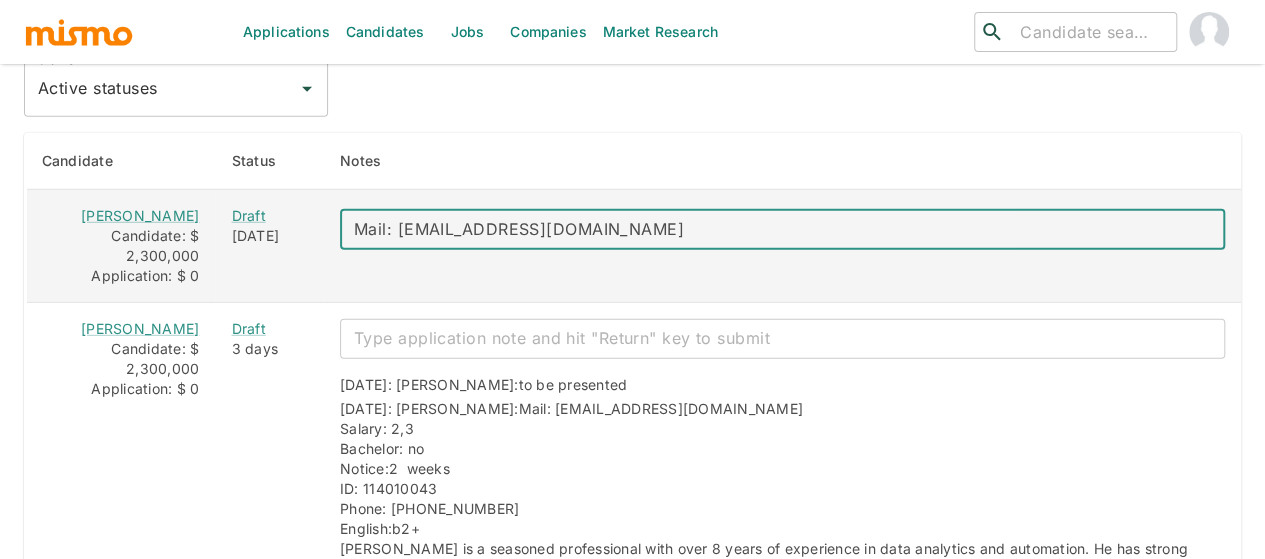 scroll, scrollTop: 251, scrollLeft: 0, axis: vertical 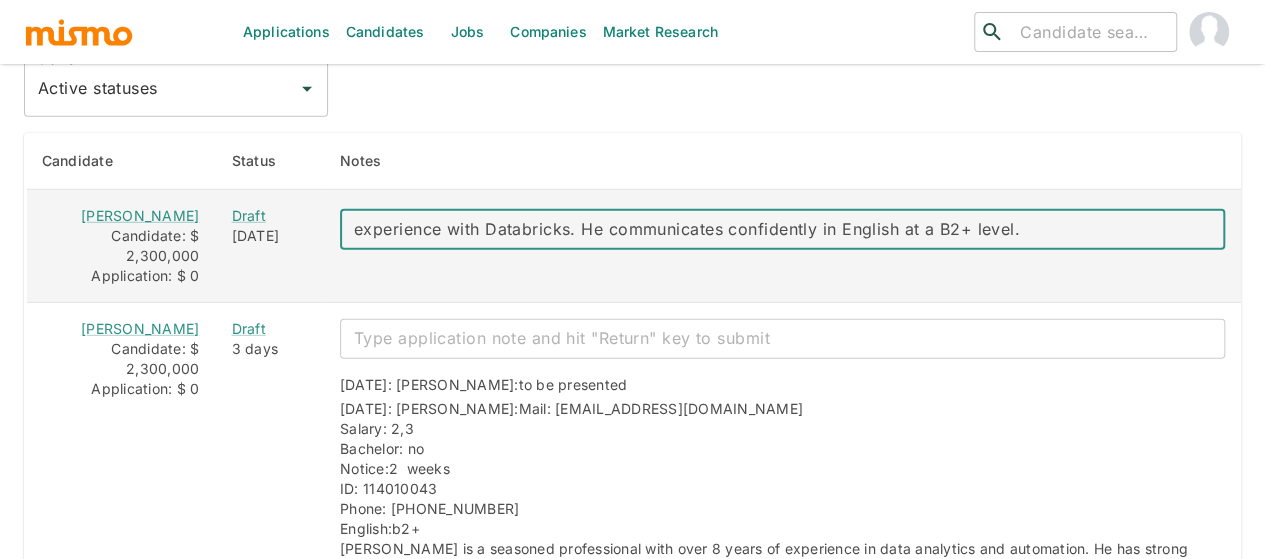 type 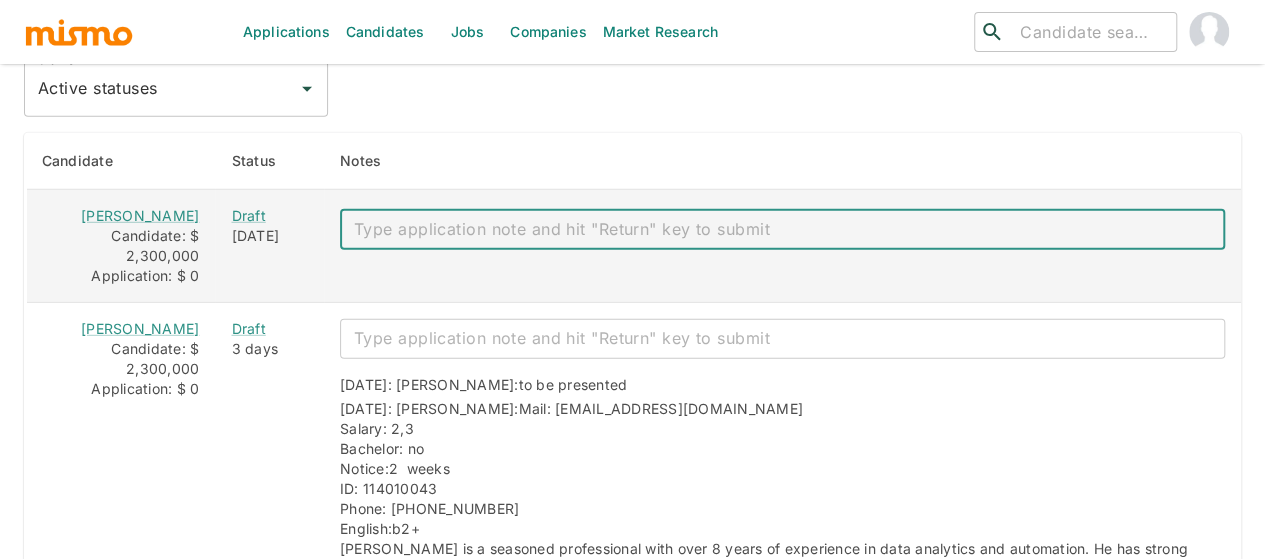 scroll, scrollTop: 0, scrollLeft: 0, axis: both 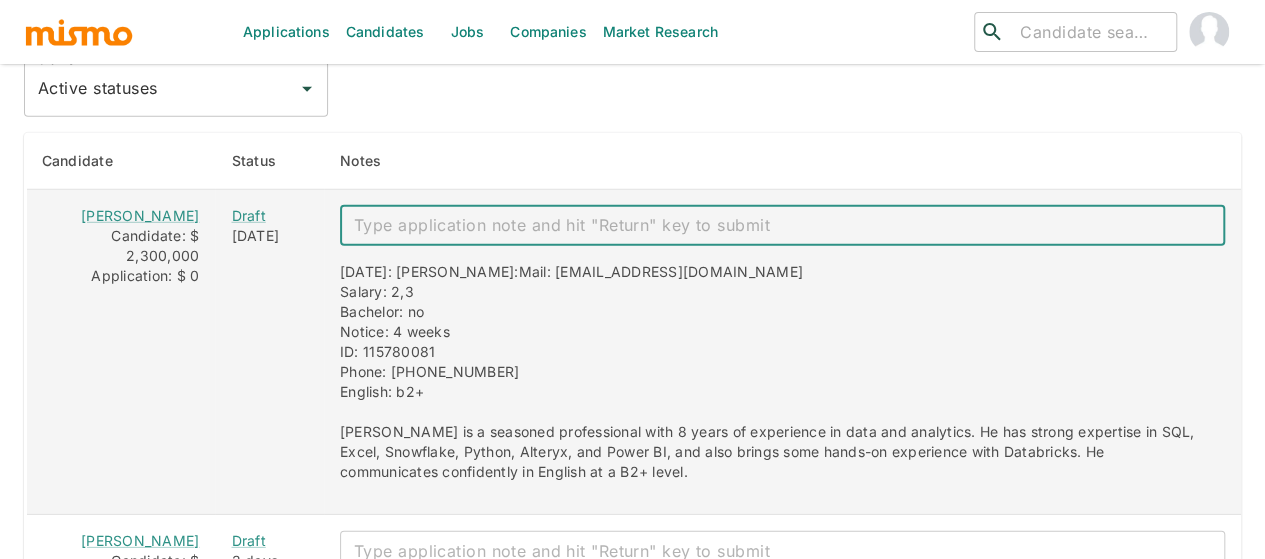 click at bounding box center (782, 225) 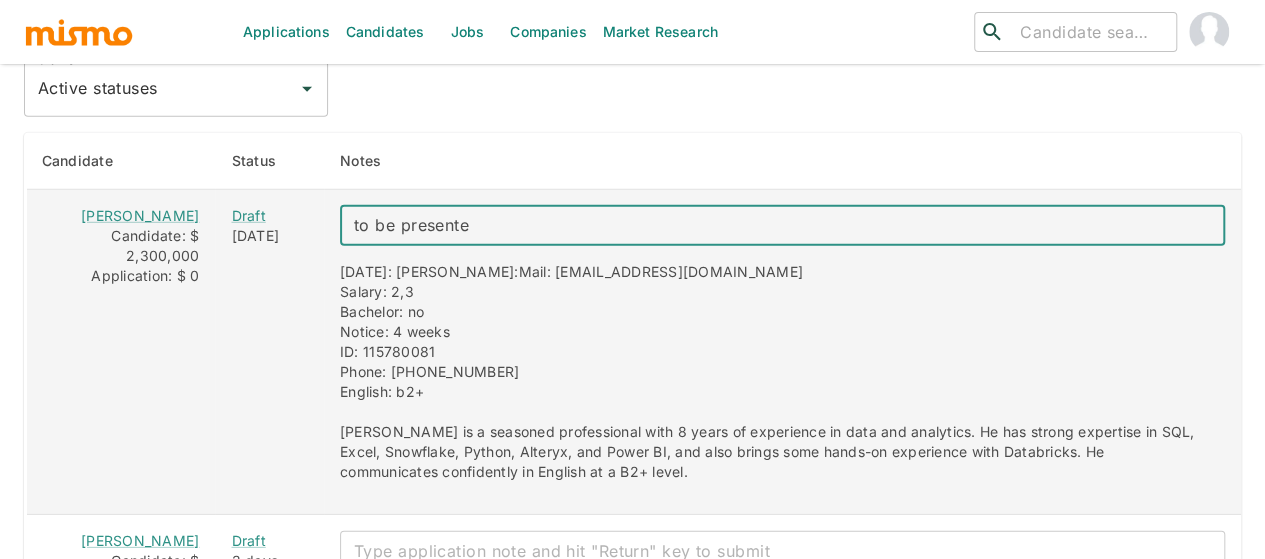 type on "to be presented" 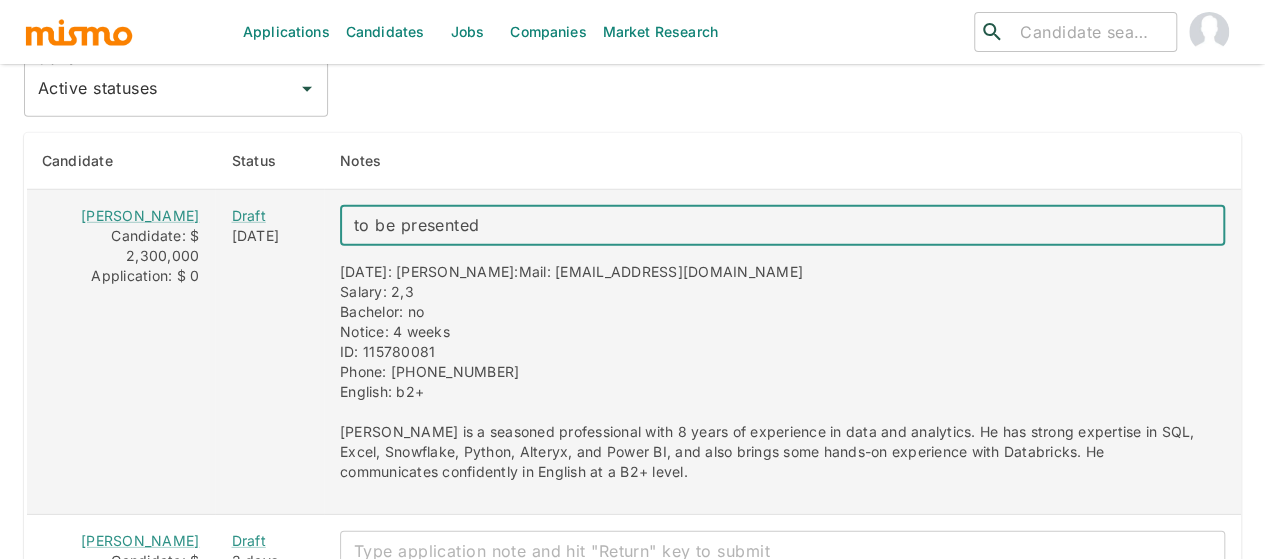 type 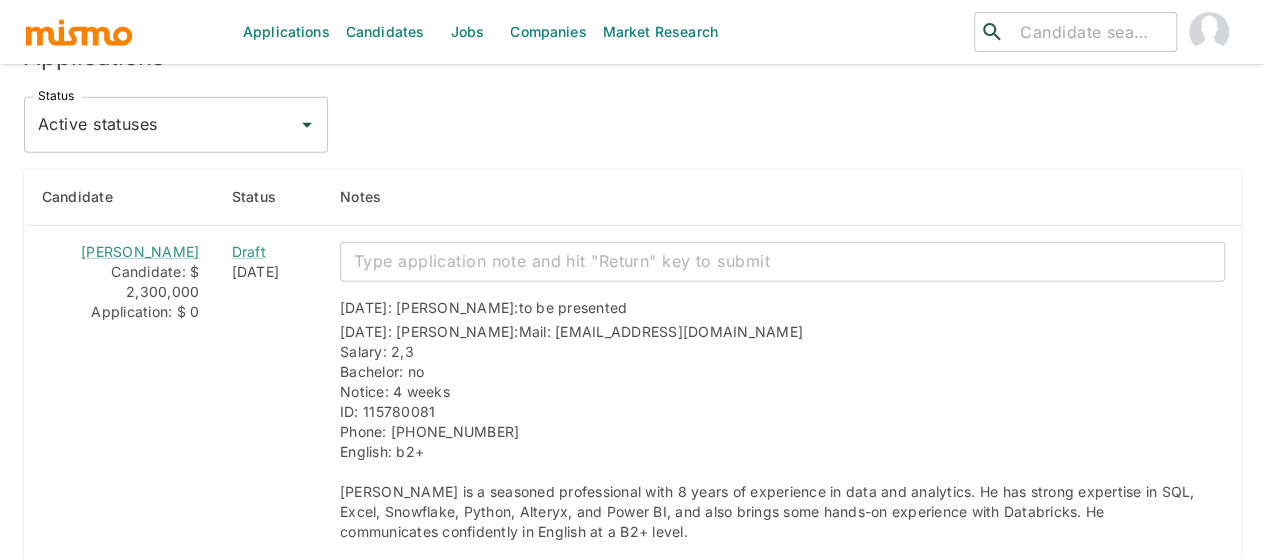 scroll, scrollTop: 2700, scrollLeft: 0, axis: vertical 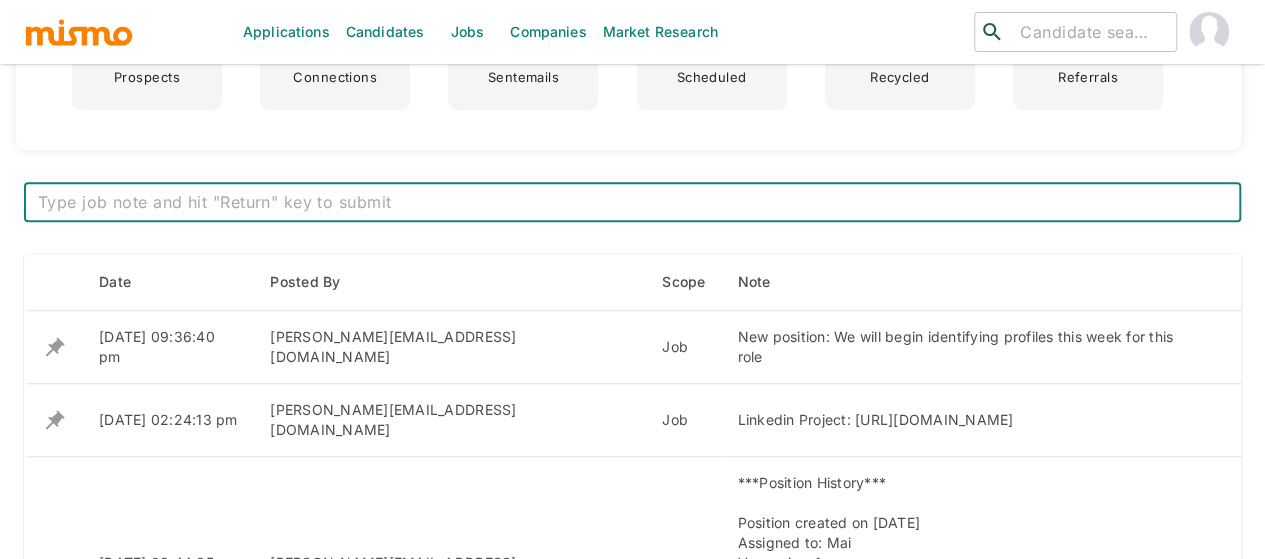 click at bounding box center [632, 202] 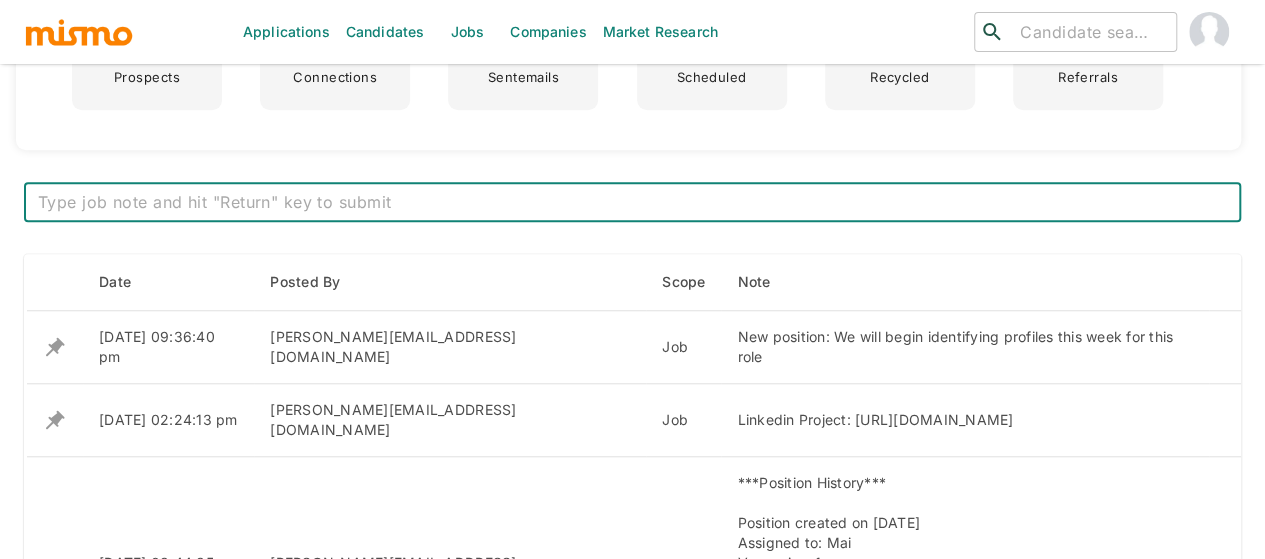 paste on "The position has been filled by another vendor" 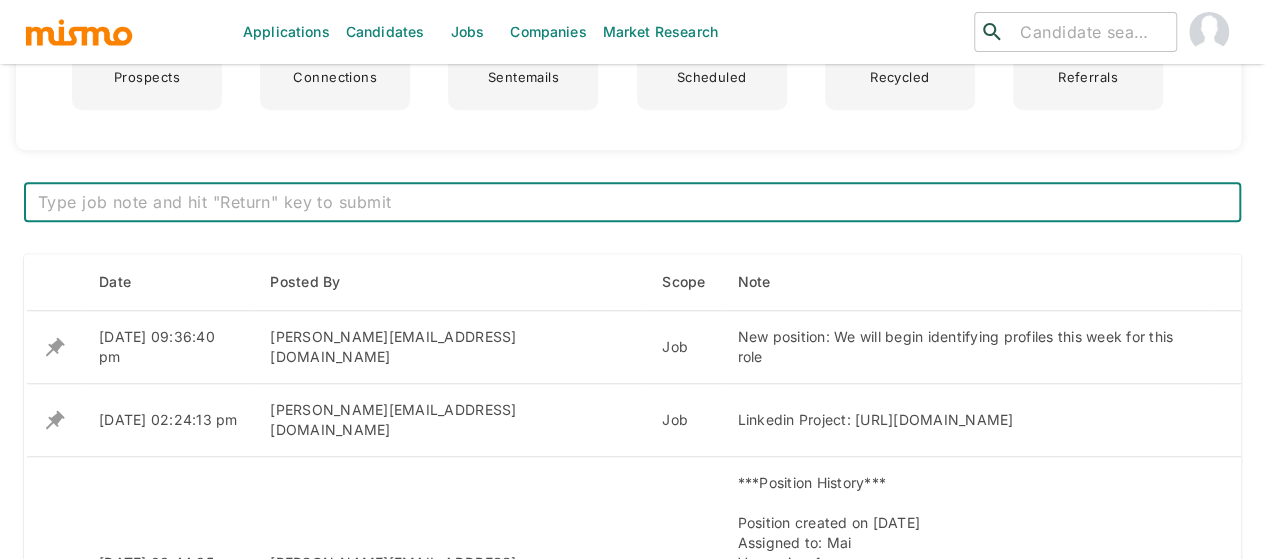 type on "The position has been filled by another vendor" 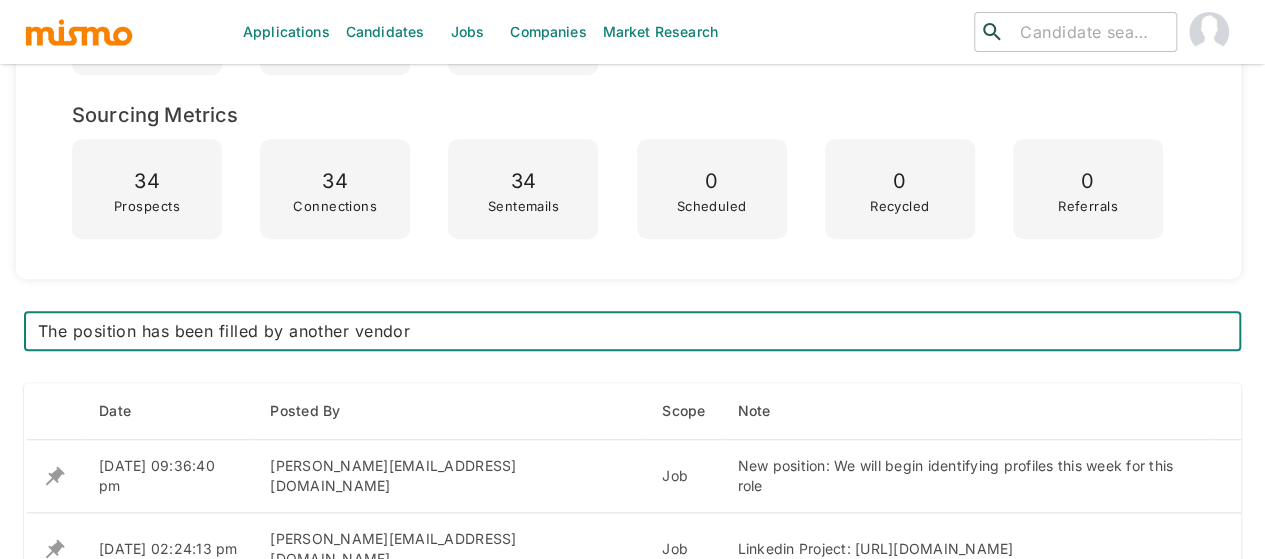 scroll, scrollTop: 700, scrollLeft: 0, axis: vertical 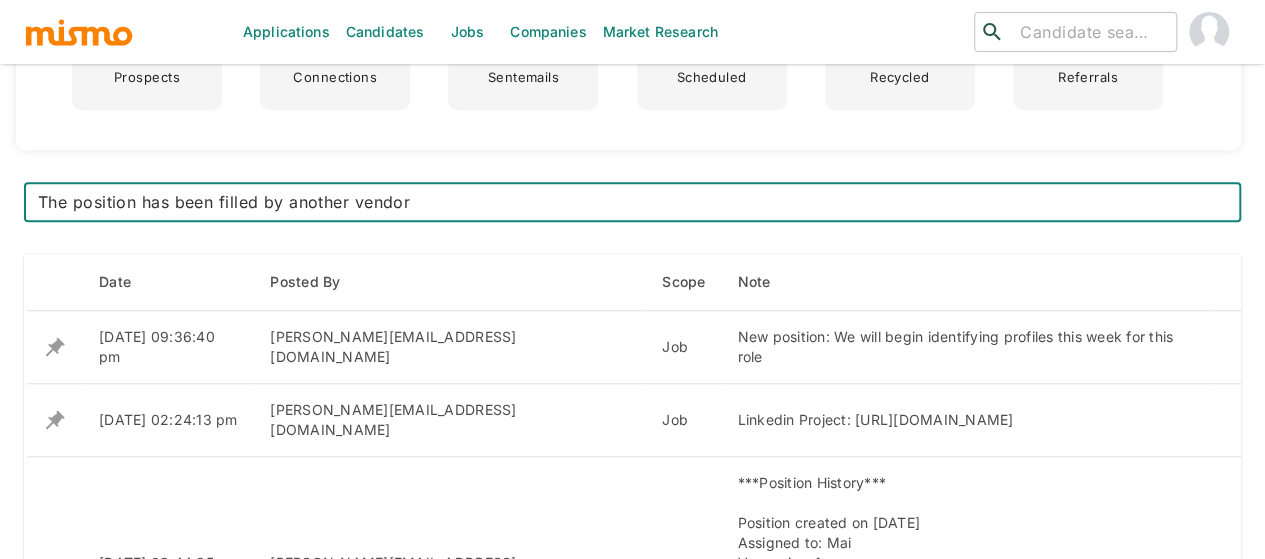 type 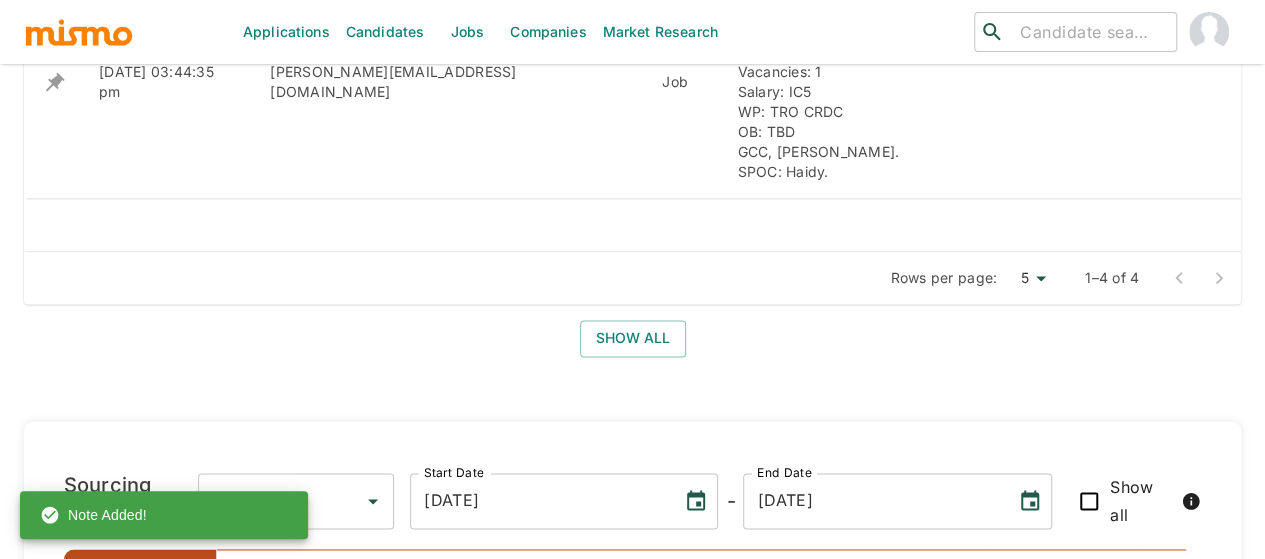 scroll, scrollTop: 1200, scrollLeft: 0, axis: vertical 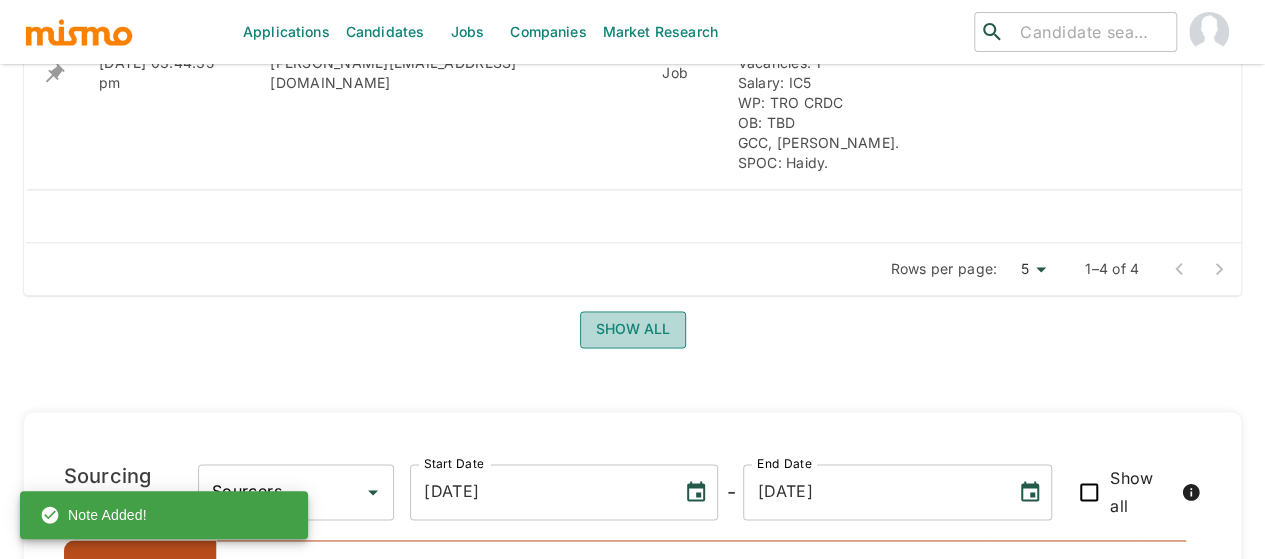 click on "Show all" at bounding box center [633, 329] 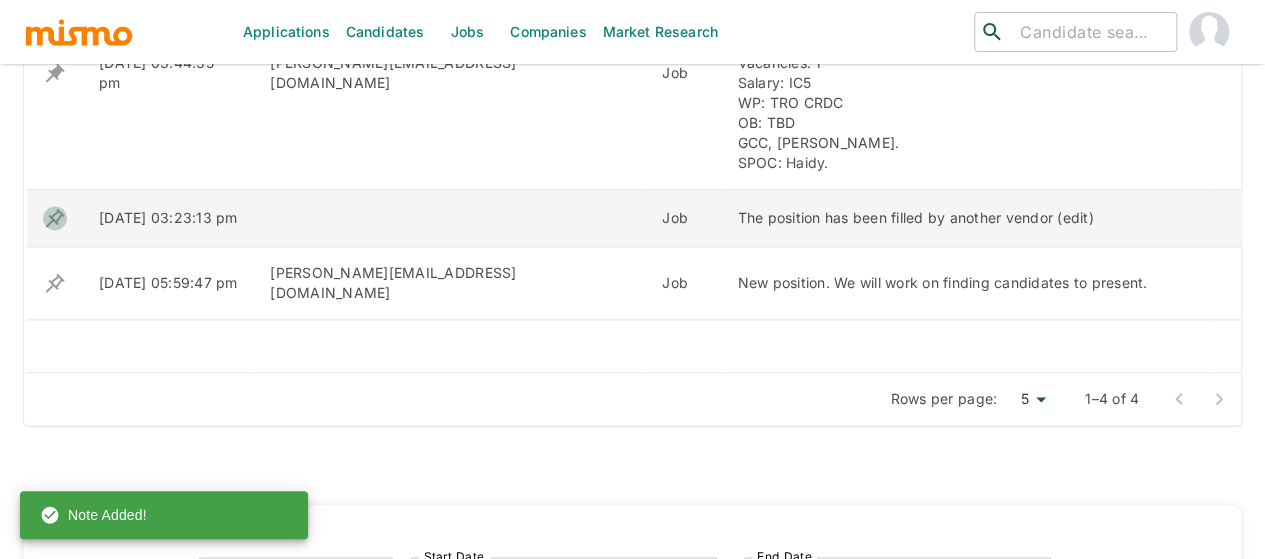 click 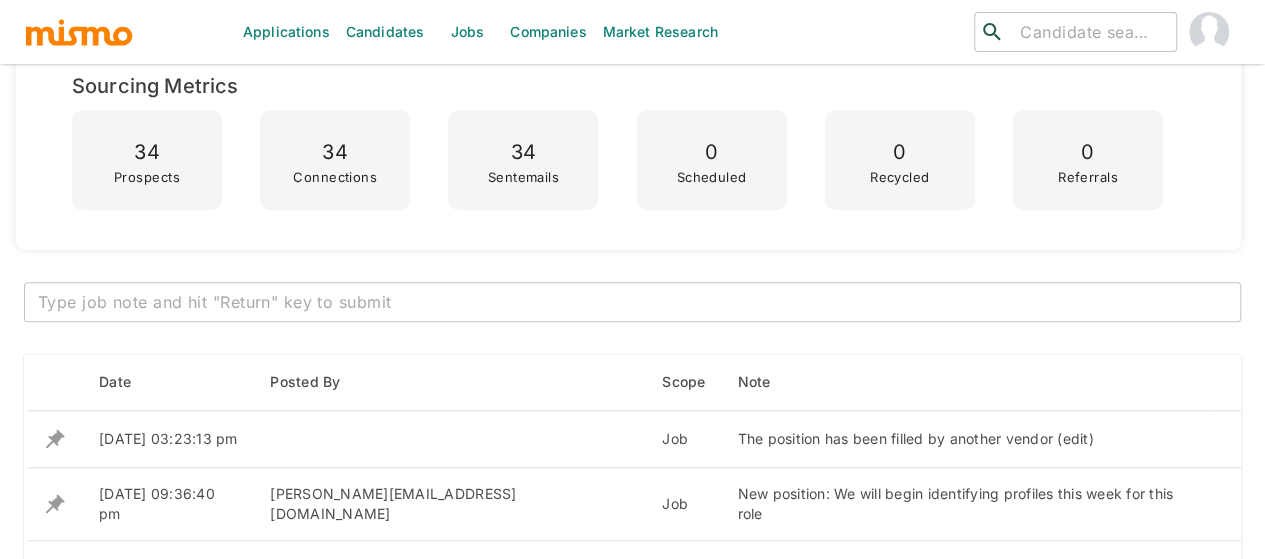 scroll, scrollTop: 0, scrollLeft: 0, axis: both 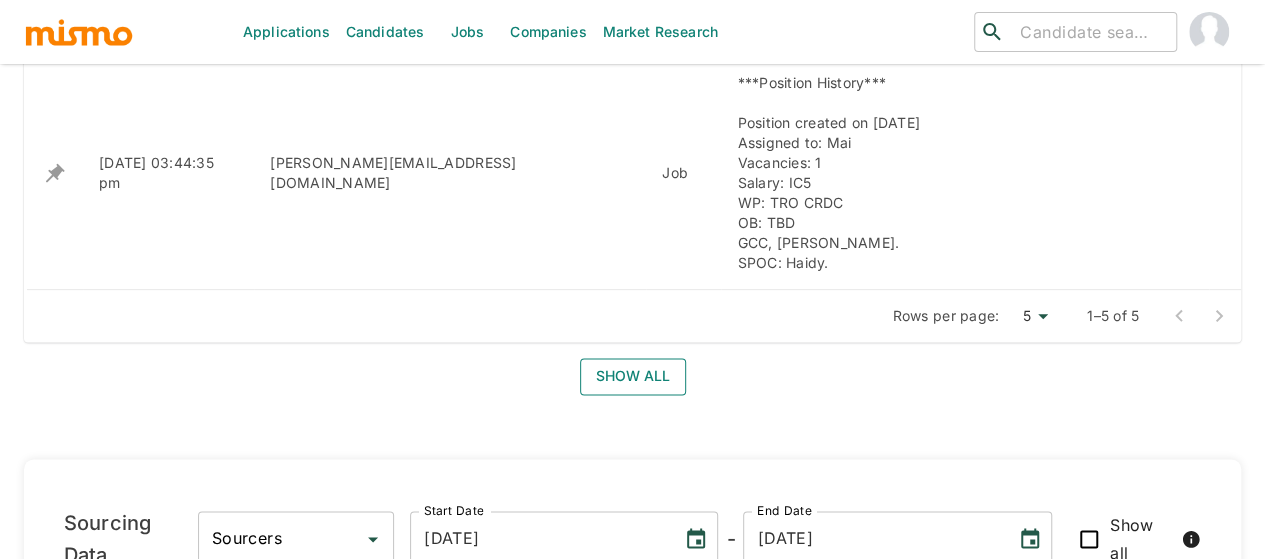 click on "Show all" at bounding box center [633, 376] 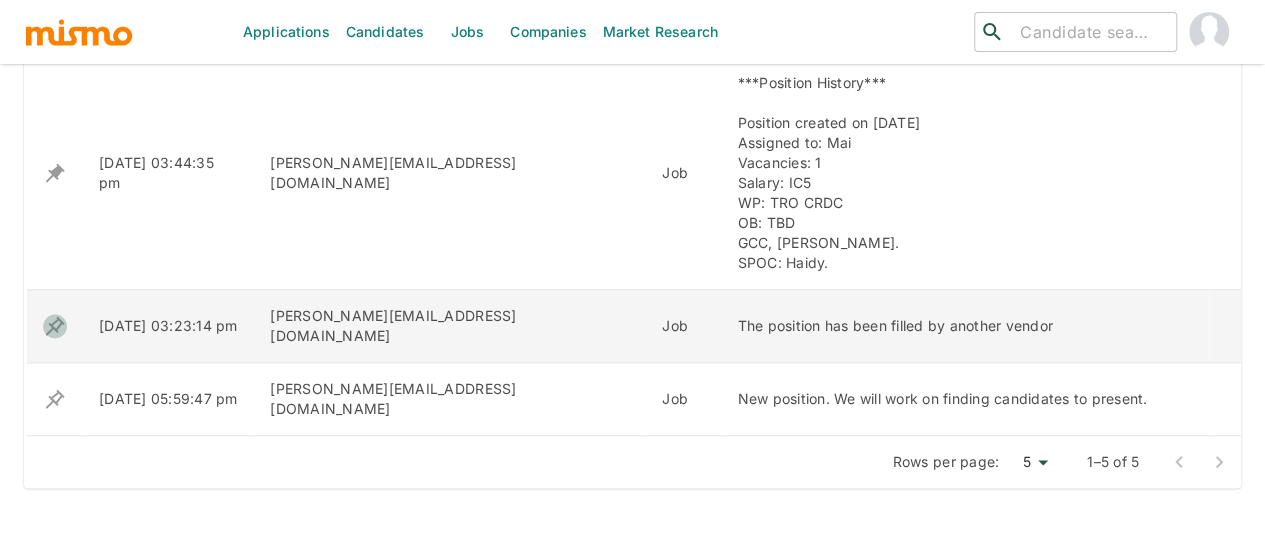 click 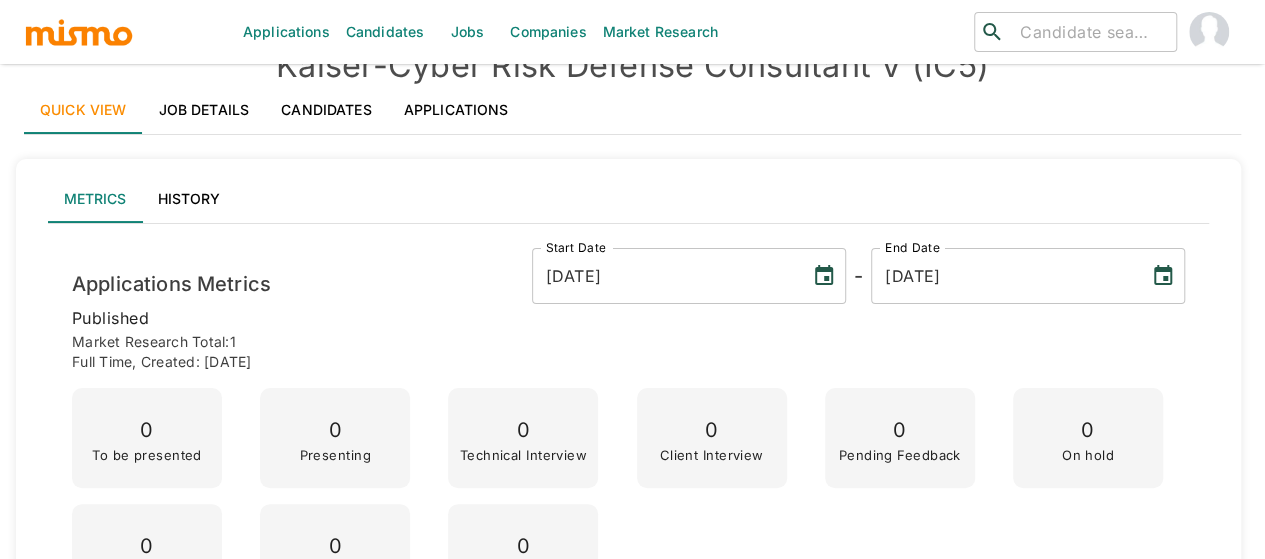 scroll, scrollTop: 0, scrollLeft: 0, axis: both 